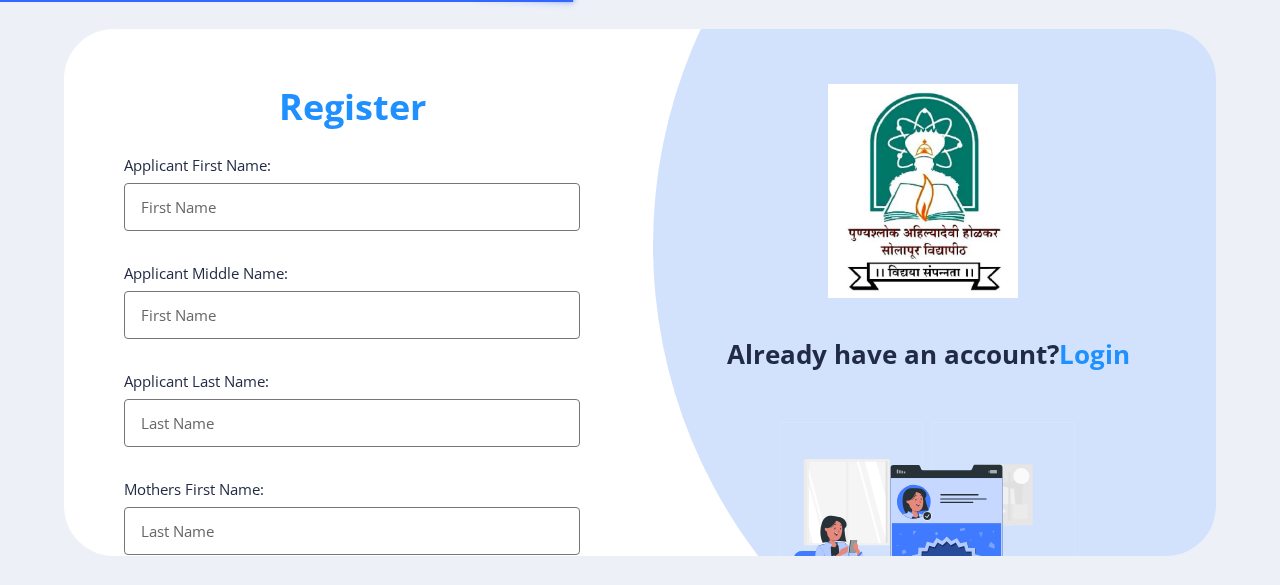 select 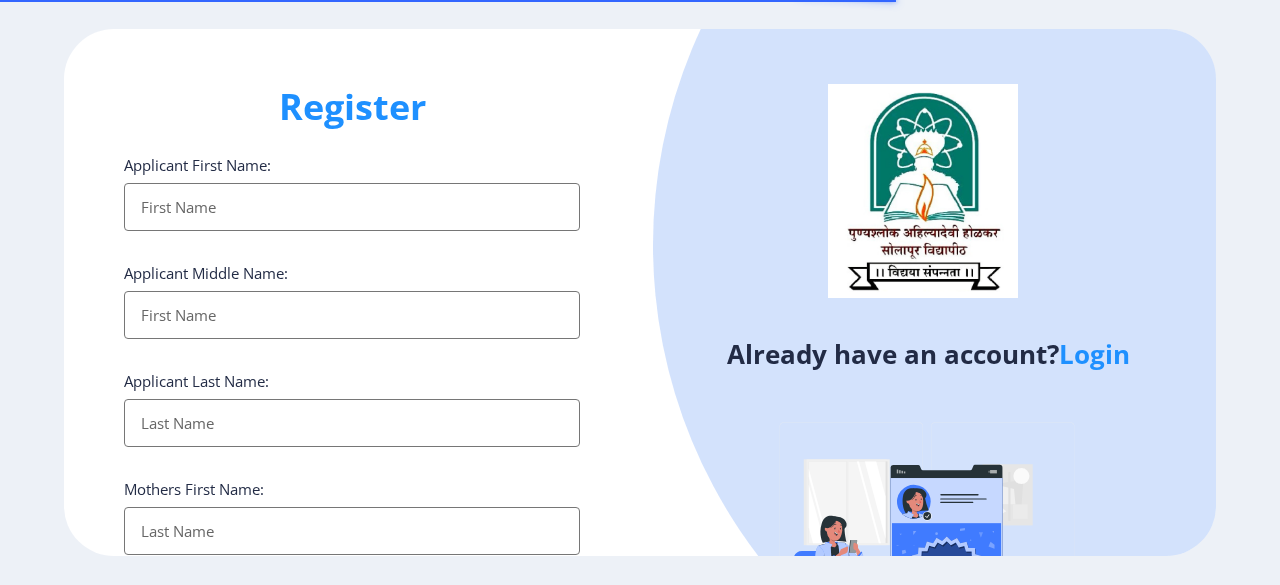click on "Applicant First Name:" at bounding box center (352, 207) 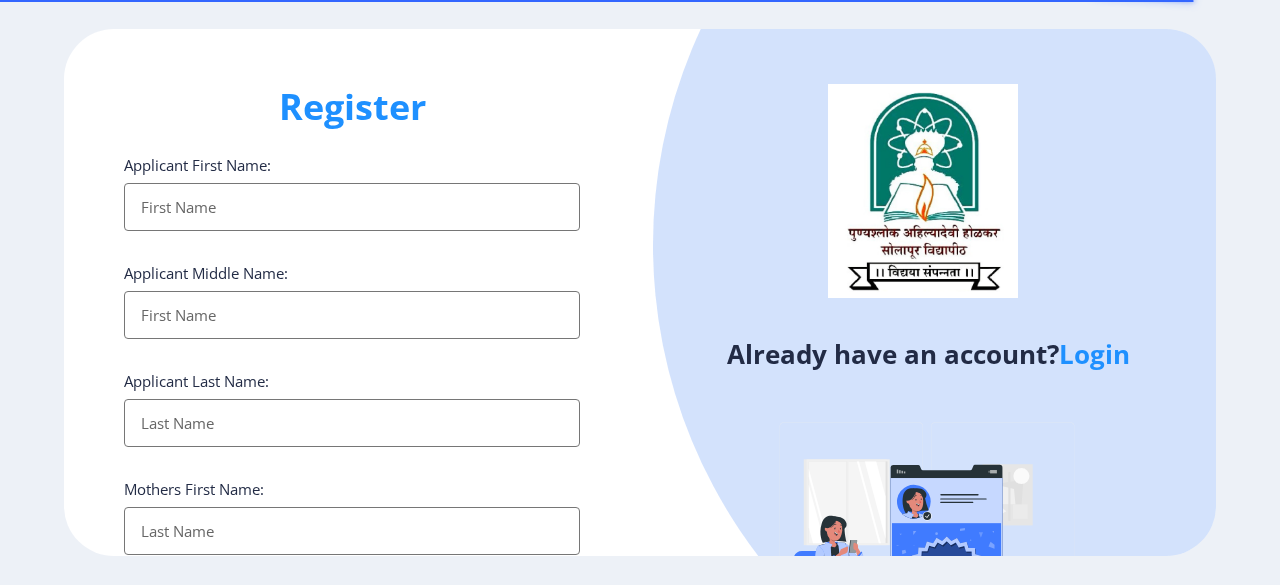 type on "[PERSON_NAME]" 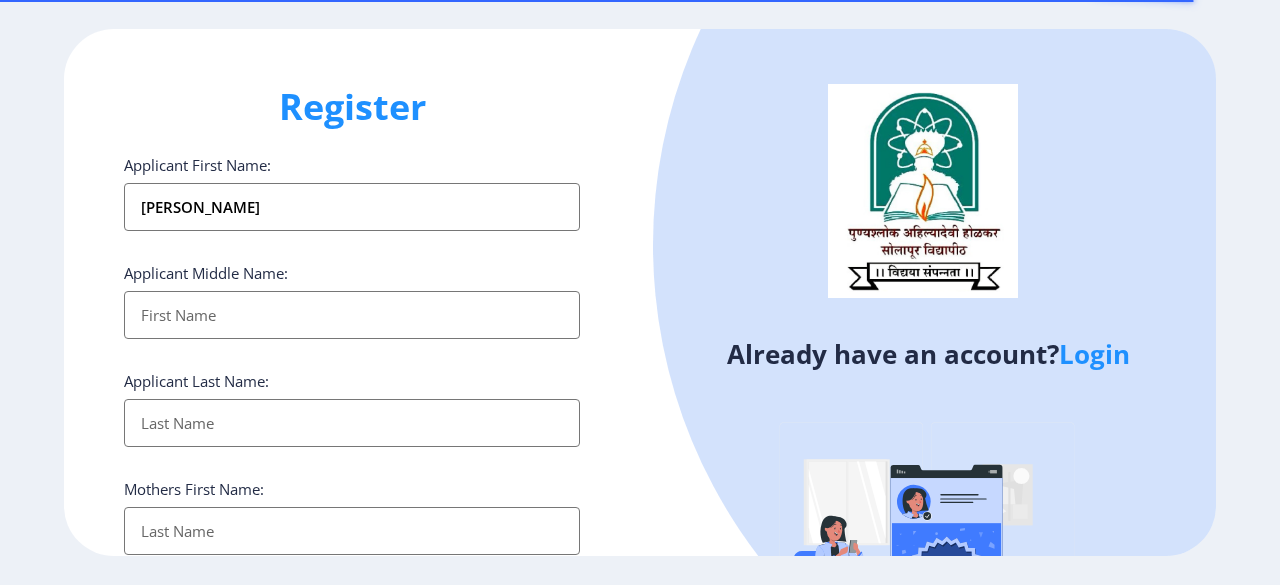 type on "[PERSON_NAME]" 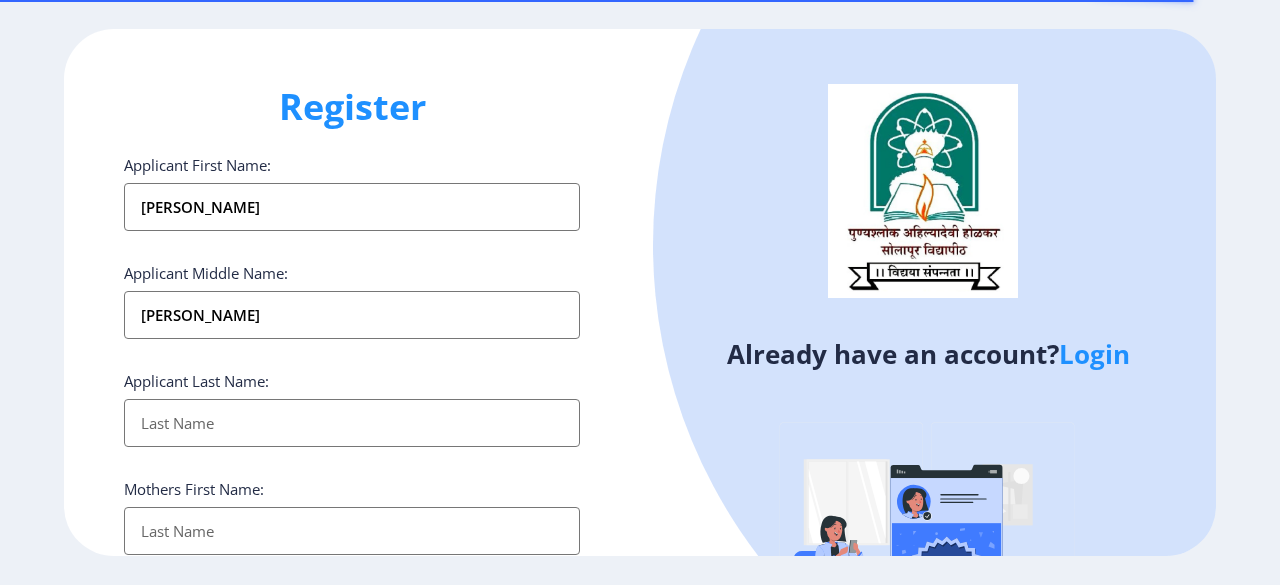 type on "Tamboli" 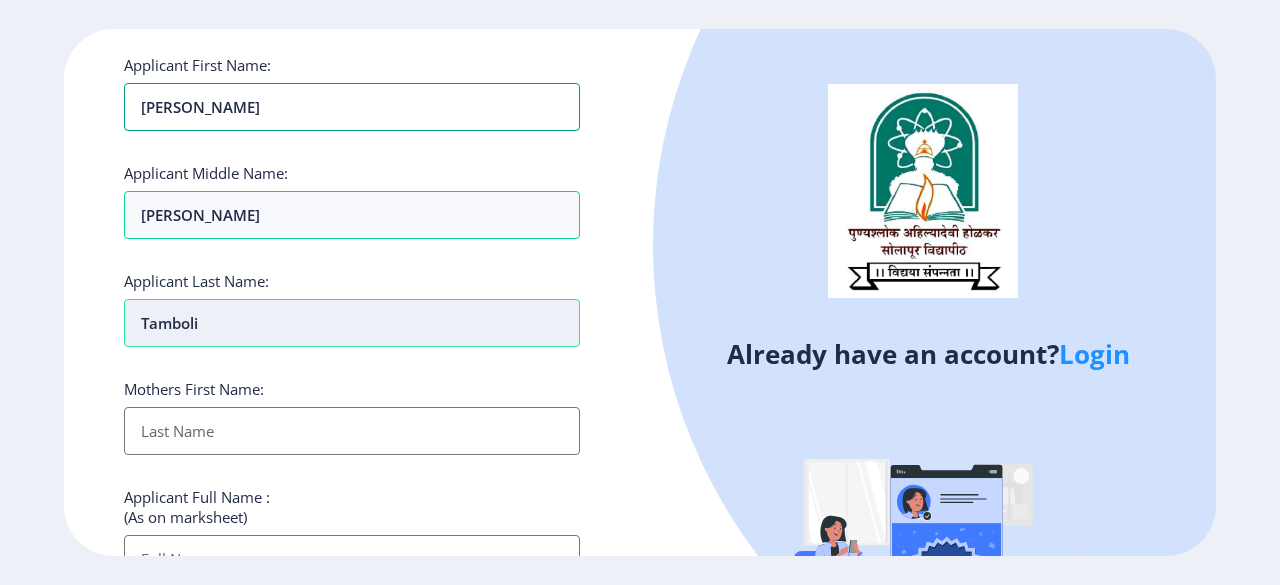 scroll, scrollTop: 300, scrollLeft: 0, axis: vertical 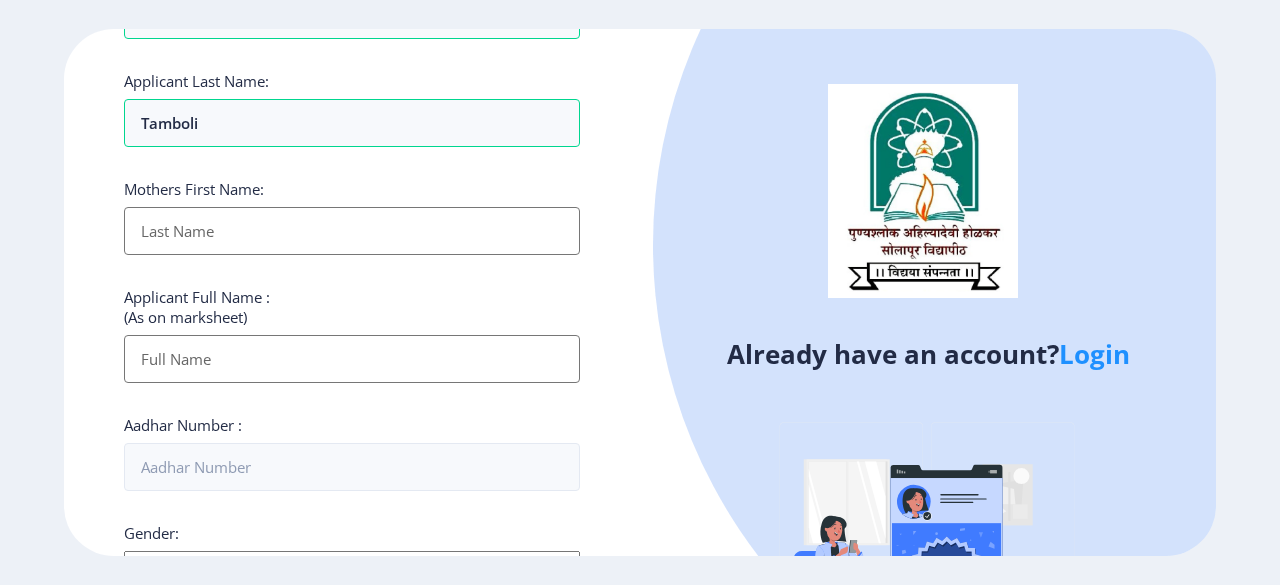 click on "Applicant First Name:" at bounding box center [352, 231] 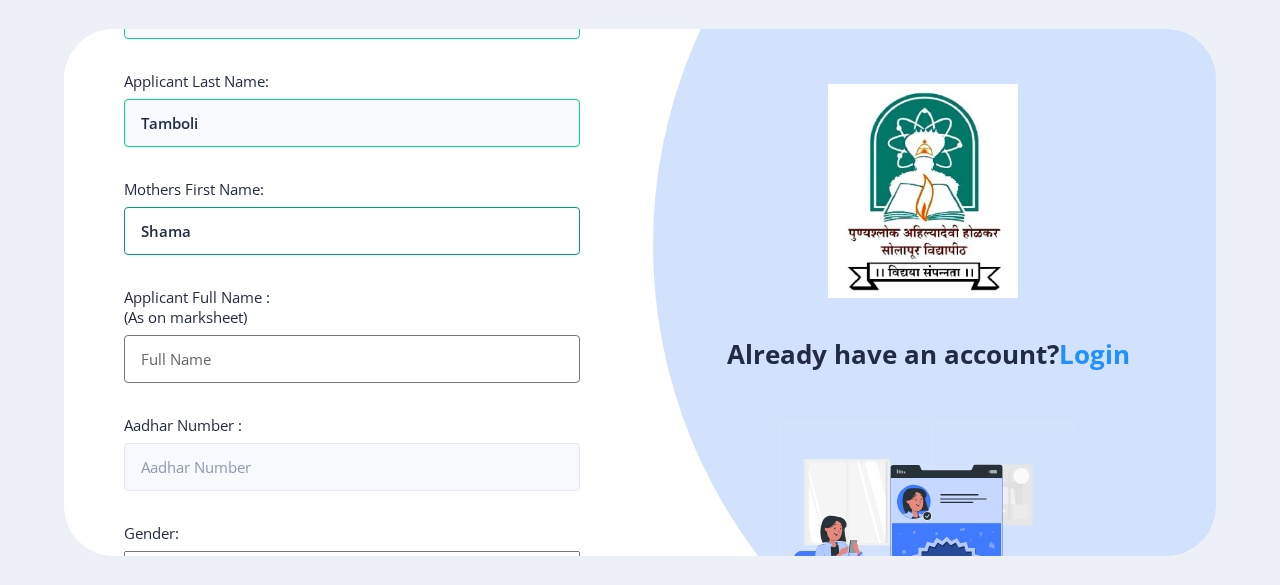 type on "Shama" 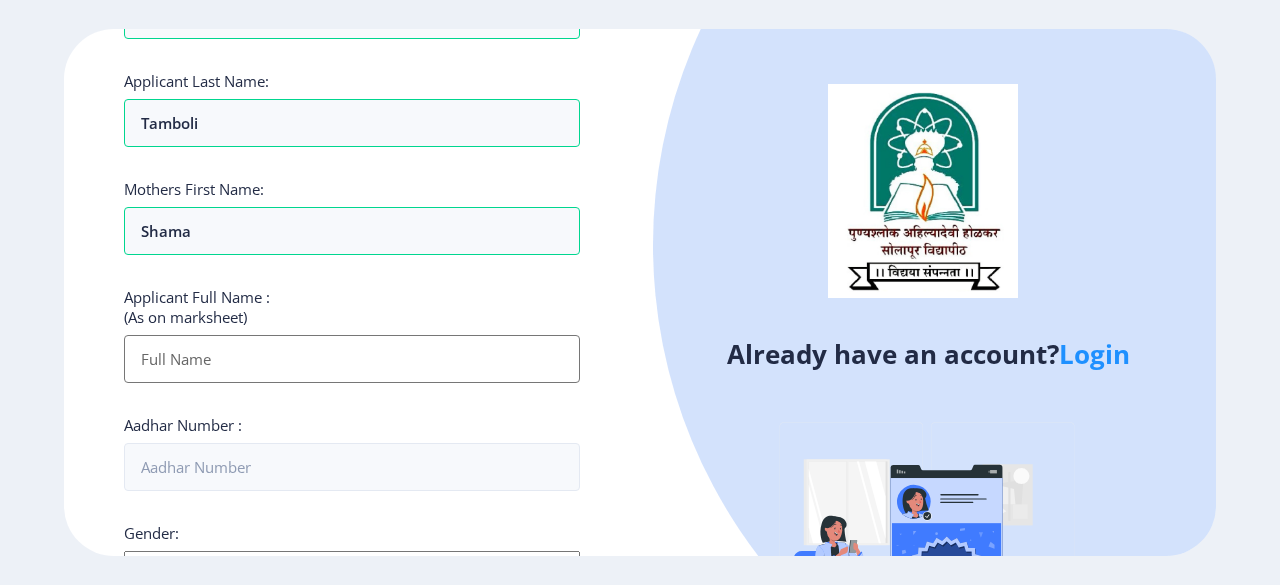 click on "Applicant First Name:" at bounding box center [352, 359] 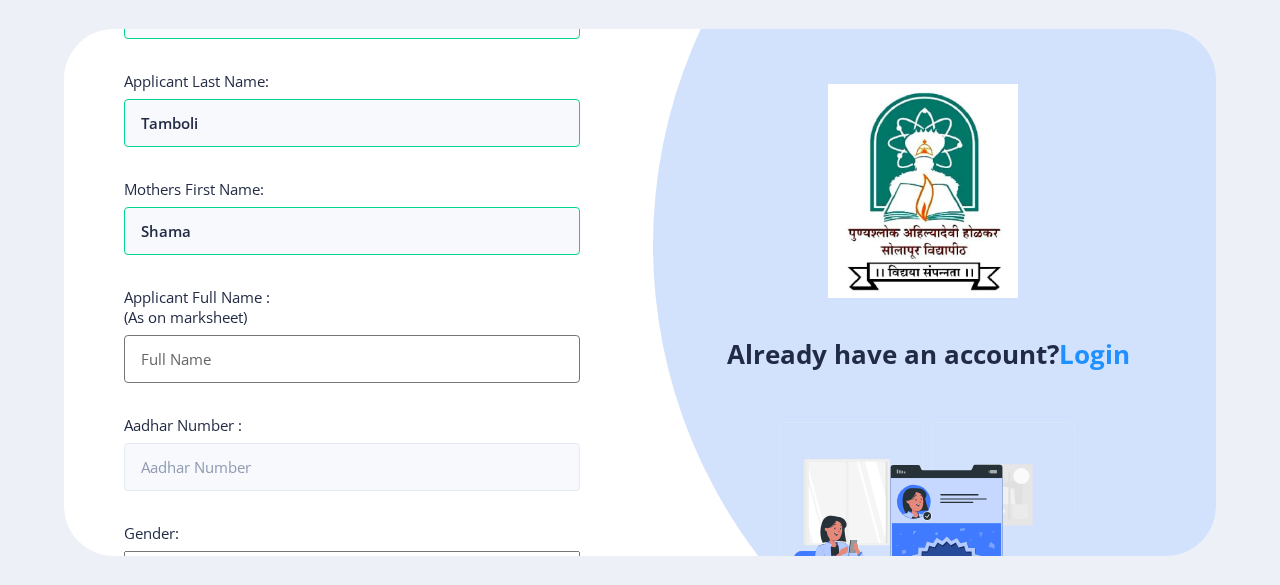 type on "[PERSON_NAME]" 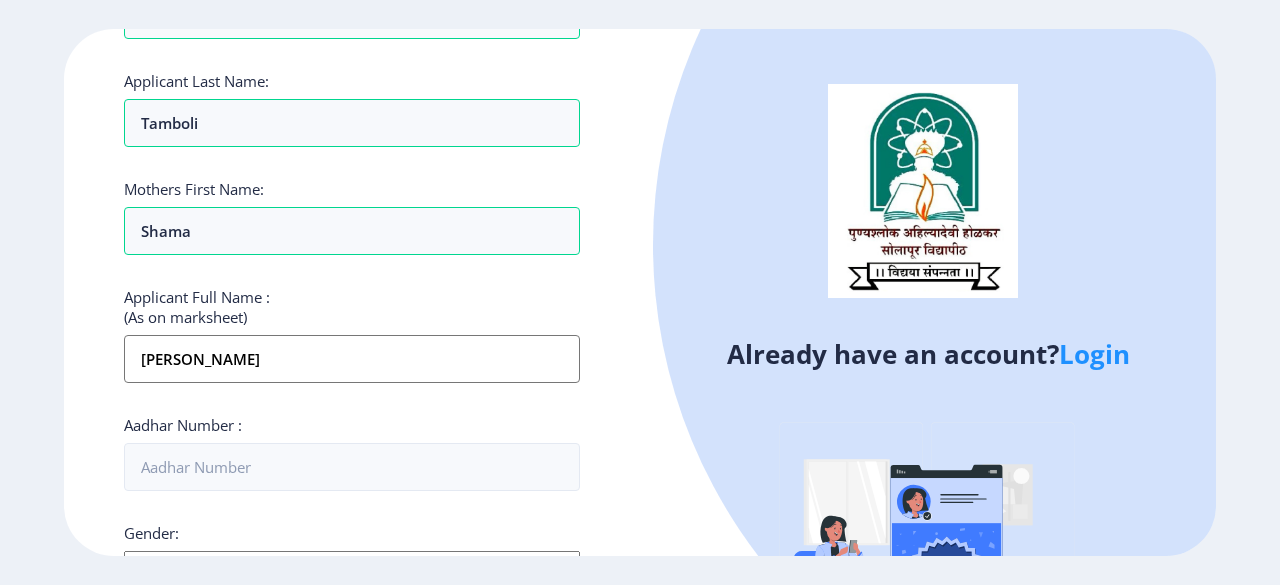 type on "08668541163" 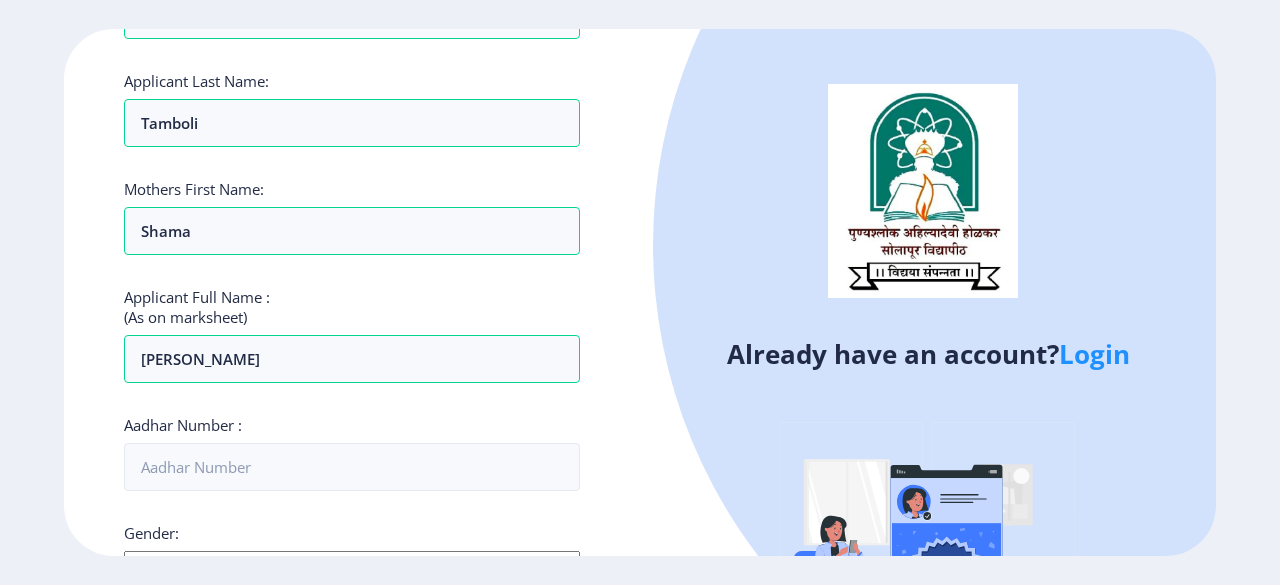 click on "Applicant Full Name : (As on marksheet) [PERSON_NAME]" 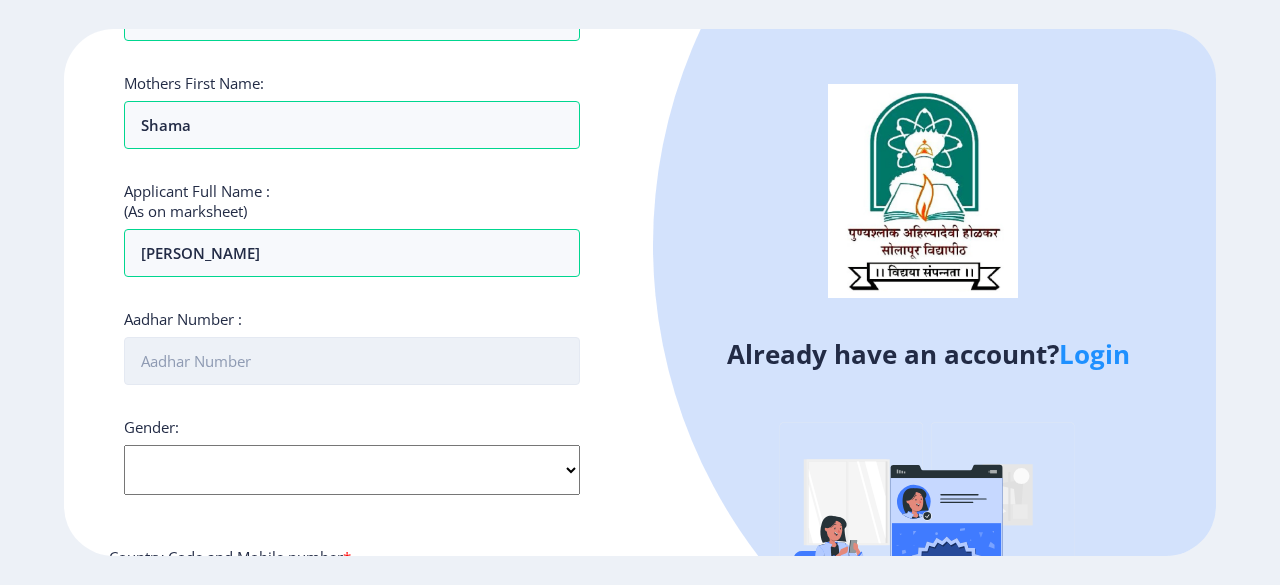 scroll, scrollTop: 500, scrollLeft: 0, axis: vertical 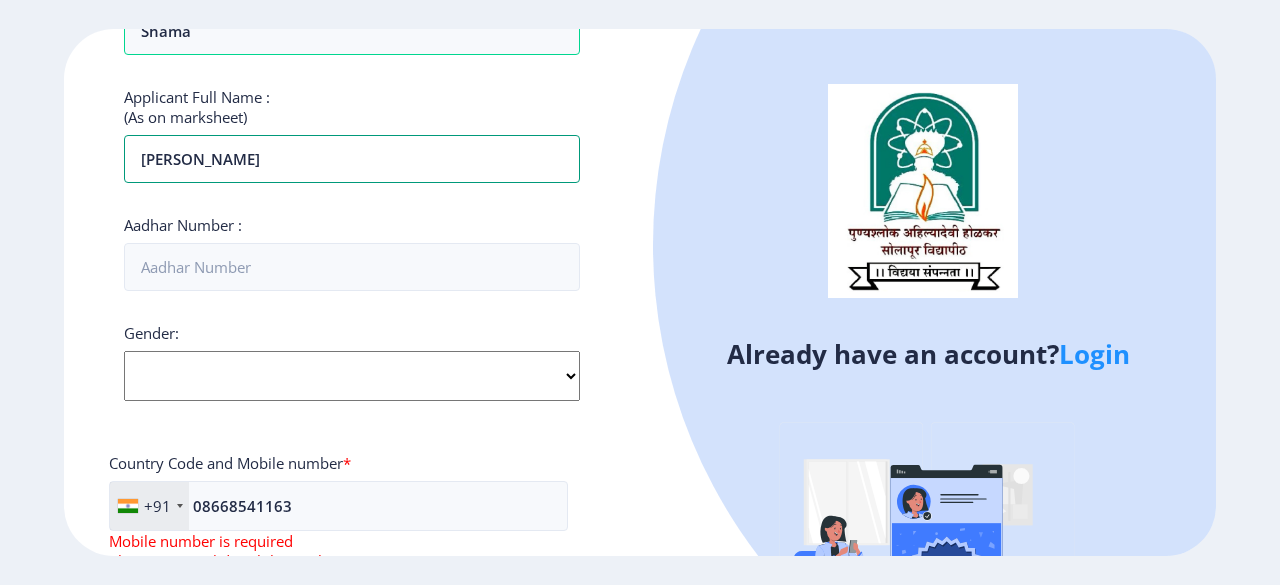 drag, startPoint x: 264, startPoint y: 159, endPoint x: 112, endPoint y: 148, distance: 152.3975 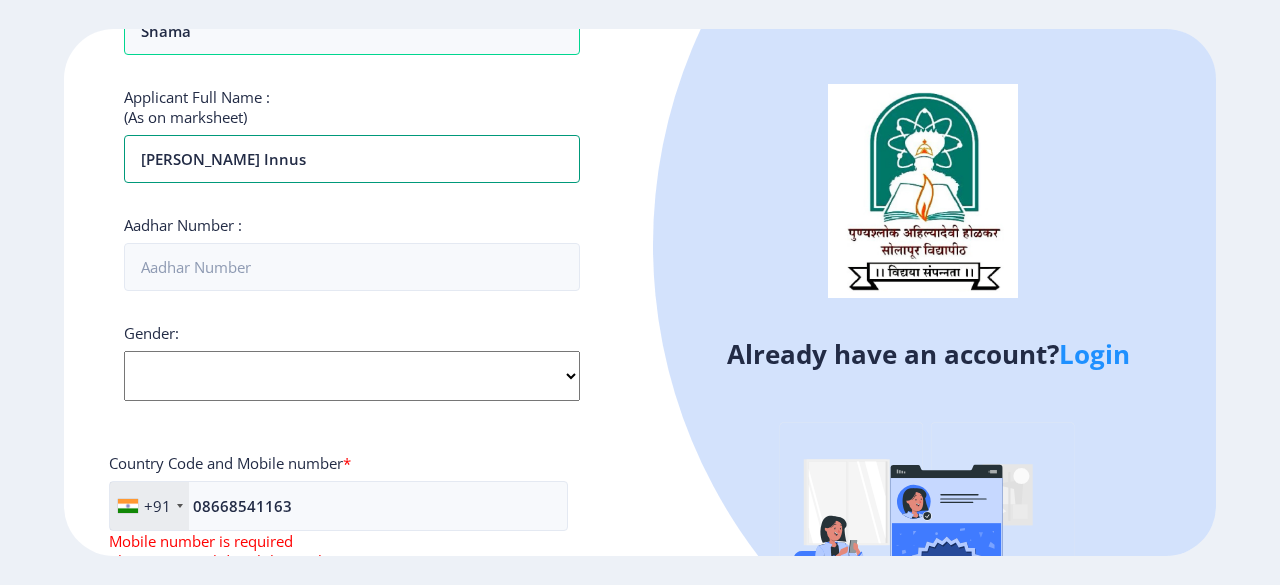 type on "[PERSON_NAME] innus" 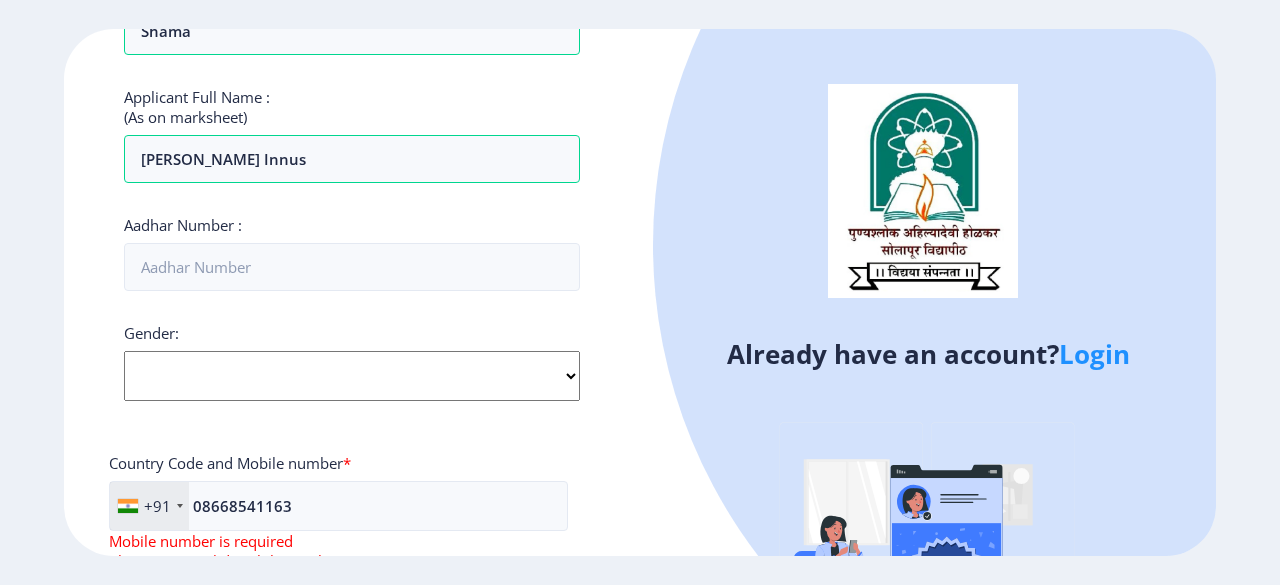 click on "Applicant First Name: [PERSON_NAME] Applicant Middle Name: [PERSON_NAME] Applicant Last Name: [PERSON_NAME] Mothers First Name: Shama Applicant Full Name : (As on marksheet) [PERSON_NAME] innus Aadhar Number :  Gender: Select Gender [DEMOGRAPHIC_DATA] [DEMOGRAPHIC_DATA] Other  Country Code and Mobile number  *  +91 [GEOGRAPHIC_DATA] ([GEOGRAPHIC_DATA]) +91 [GEOGRAPHIC_DATA] (‫[GEOGRAPHIC_DATA]‬‎) +93 [GEOGRAPHIC_DATA] ([GEOGRAPHIC_DATA]) +355 [GEOGRAPHIC_DATA] (‫[GEOGRAPHIC_DATA]‬‎) +213 [US_STATE] +1 [GEOGRAPHIC_DATA] +376 [GEOGRAPHIC_DATA] +244 [GEOGRAPHIC_DATA] +1 [GEOGRAPHIC_DATA] +1 [GEOGRAPHIC_DATA] +54 [GEOGRAPHIC_DATA] ([GEOGRAPHIC_DATA]) +374 [GEOGRAPHIC_DATA] +297 [GEOGRAPHIC_DATA] +61 [GEOGRAPHIC_DATA] ([GEOGRAPHIC_DATA]) +43 [GEOGRAPHIC_DATA] ([GEOGRAPHIC_DATA]) +994 [GEOGRAPHIC_DATA] +1 [GEOGRAPHIC_DATA] ([GEOGRAPHIC_DATA][GEOGRAPHIC_DATA]‬‎) +973 [GEOGRAPHIC_DATA] ([GEOGRAPHIC_DATA]) +880 [GEOGRAPHIC_DATA] +1 [GEOGRAPHIC_DATA] ([GEOGRAPHIC_DATA]) +375 [GEOGRAPHIC_DATA] ([GEOGRAPHIC_DATA]) +32 [GEOGRAPHIC_DATA] +501 [GEOGRAPHIC_DATA] ([GEOGRAPHIC_DATA]) +229 [GEOGRAPHIC_DATA] +1 [GEOGRAPHIC_DATA] (འབྲུག) +975 [GEOGRAPHIC_DATA] +591 [GEOGRAPHIC_DATA] ([GEOGRAPHIC_DATA]) +387 [GEOGRAPHIC_DATA] +267 [GEOGRAPHIC_DATA] ([GEOGRAPHIC_DATA]) +55 [GEOGRAPHIC_DATA] +246 [GEOGRAPHIC_DATA] +1 [GEOGRAPHIC_DATA]" 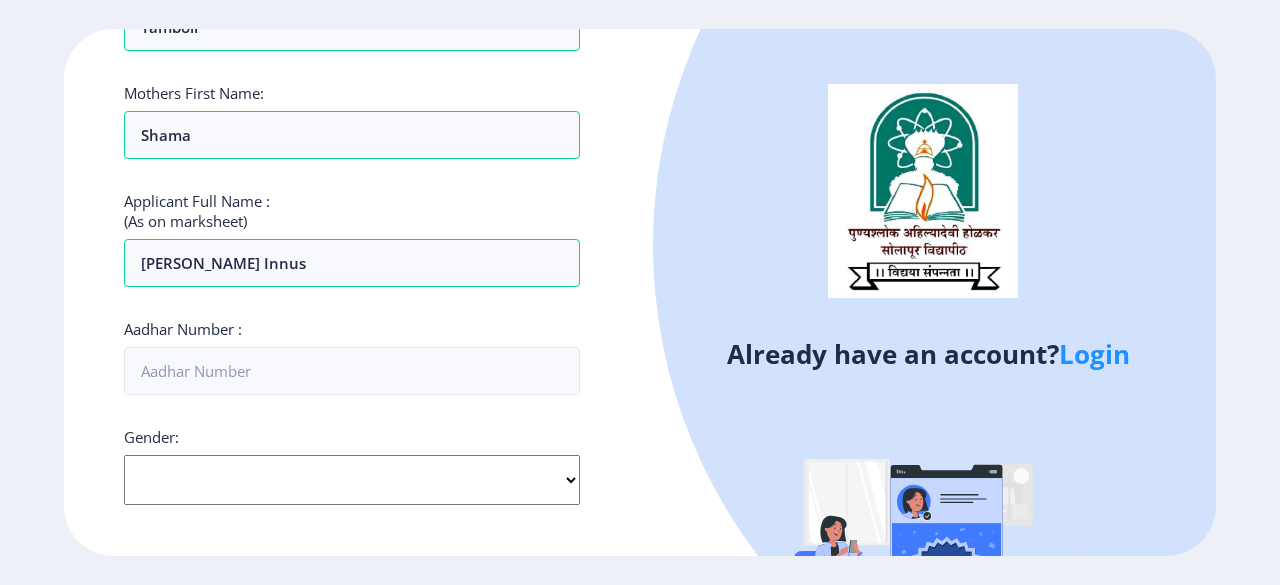 scroll, scrollTop: 500, scrollLeft: 0, axis: vertical 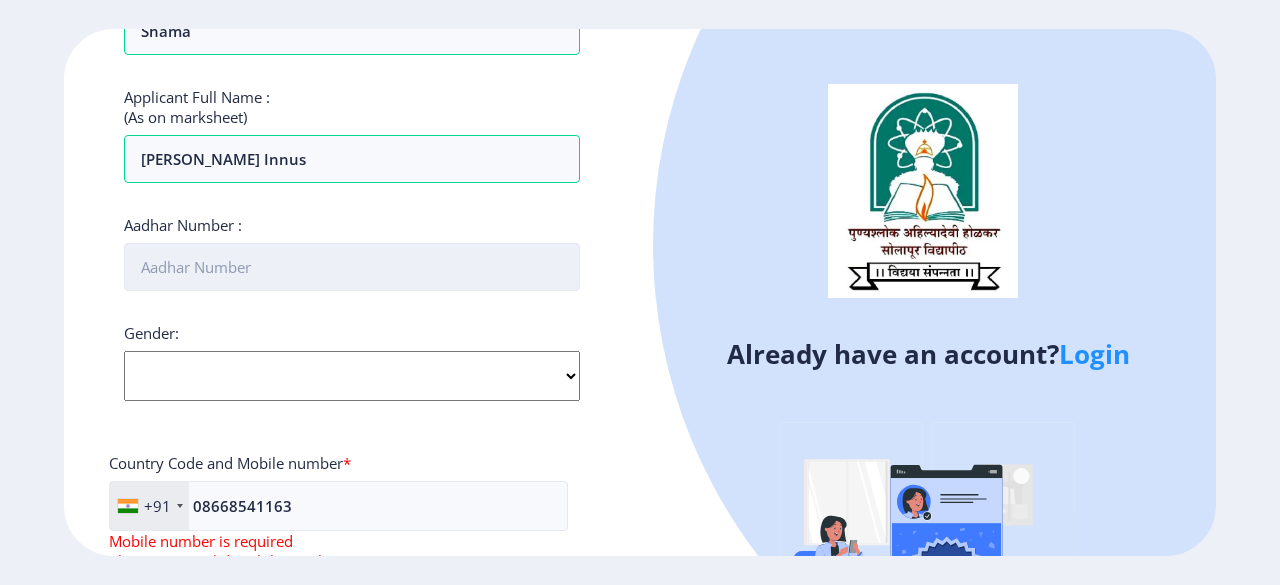 click on "Aadhar Number :" at bounding box center (352, 267) 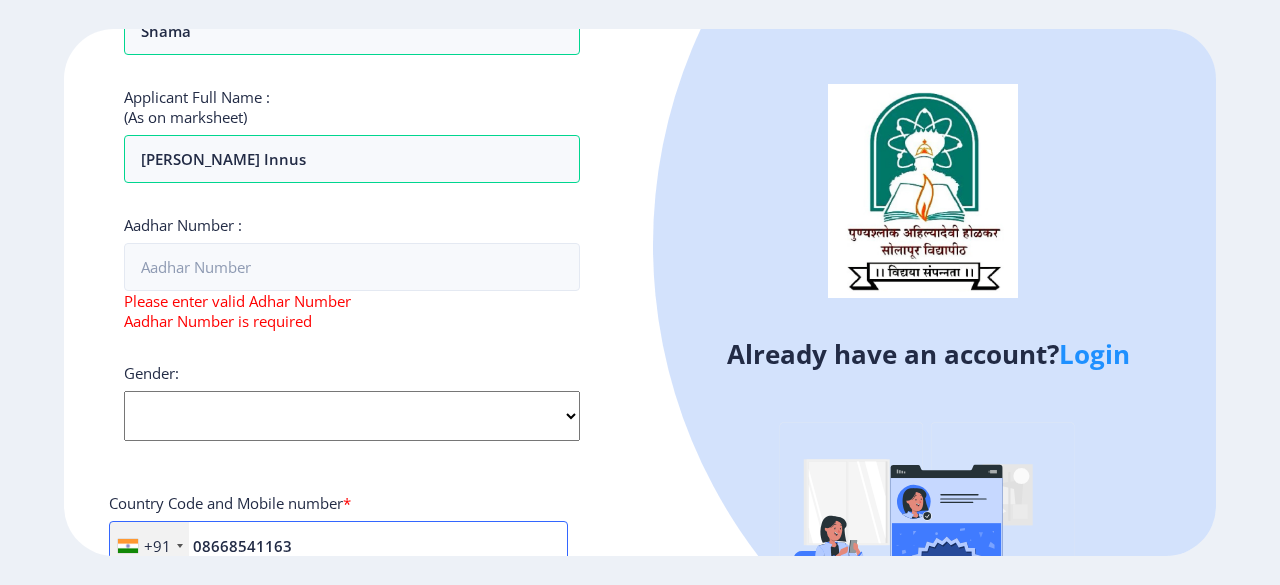 click on "Applicant First Name: [PERSON_NAME] Applicant Middle Name: [PERSON_NAME] Applicant Last Name: [PERSON_NAME] Mothers First Name: Shama Applicant Full Name : (As on marksheet) [PERSON_NAME] innus Aadhar Number :  Please enter valid Adhar Number Aadhar Number is required Gender: Select Gender [DEMOGRAPHIC_DATA] [DEMOGRAPHIC_DATA] Other  Country Code and Mobile number  *  +91 [GEOGRAPHIC_DATA] ([GEOGRAPHIC_DATA]) +91 [GEOGRAPHIC_DATA] (‫[GEOGRAPHIC_DATA]‬‎) +93 [GEOGRAPHIC_DATA] ([GEOGRAPHIC_DATA]) +355 [GEOGRAPHIC_DATA] (‫[GEOGRAPHIC_DATA]‬‎) +213 [US_STATE] +1 [GEOGRAPHIC_DATA] +376 [GEOGRAPHIC_DATA] +244 [GEOGRAPHIC_DATA] +1 [GEOGRAPHIC_DATA] +1 [GEOGRAPHIC_DATA] +54 [GEOGRAPHIC_DATA] ([GEOGRAPHIC_DATA]) +374 [GEOGRAPHIC_DATA] +297 [GEOGRAPHIC_DATA] +61 [GEOGRAPHIC_DATA] ([GEOGRAPHIC_DATA]) +43 [GEOGRAPHIC_DATA] ([GEOGRAPHIC_DATA]) +994 [GEOGRAPHIC_DATA] +1 [GEOGRAPHIC_DATA] ([GEOGRAPHIC_DATA][GEOGRAPHIC_DATA]‬‎) +973 [GEOGRAPHIC_DATA] ([GEOGRAPHIC_DATA]) +880 [GEOGRAPHIC_DATA] +1 [GEOGRAPHIC_DATA] ([GEOGRAPHIC_DATA]) +375 [GEOGRAPHIC_DATA] ([GEOGRAPHIC_DATA]) +32 [GEOGRAPHIC_DATA] +501 [GEOGRAPHIC_DATA] ([GEOGRAPHIC_DATA]) +229 [GEOGRAPHIC_DATA] +1 [GEOGRAPHIC_DATA] (འབྲུག) +975 [GEOGRAPHIC_DATA] +591 [GEOGRAPHIC_DATA] ([GEOGRAPHIC_DATA]) +387 [GEOGRAPHIC_DATA] +267 [GEOGRAPHIC_DATA] ([GEOGRAPHIC_DATA]) +55 +246 +1 +1" 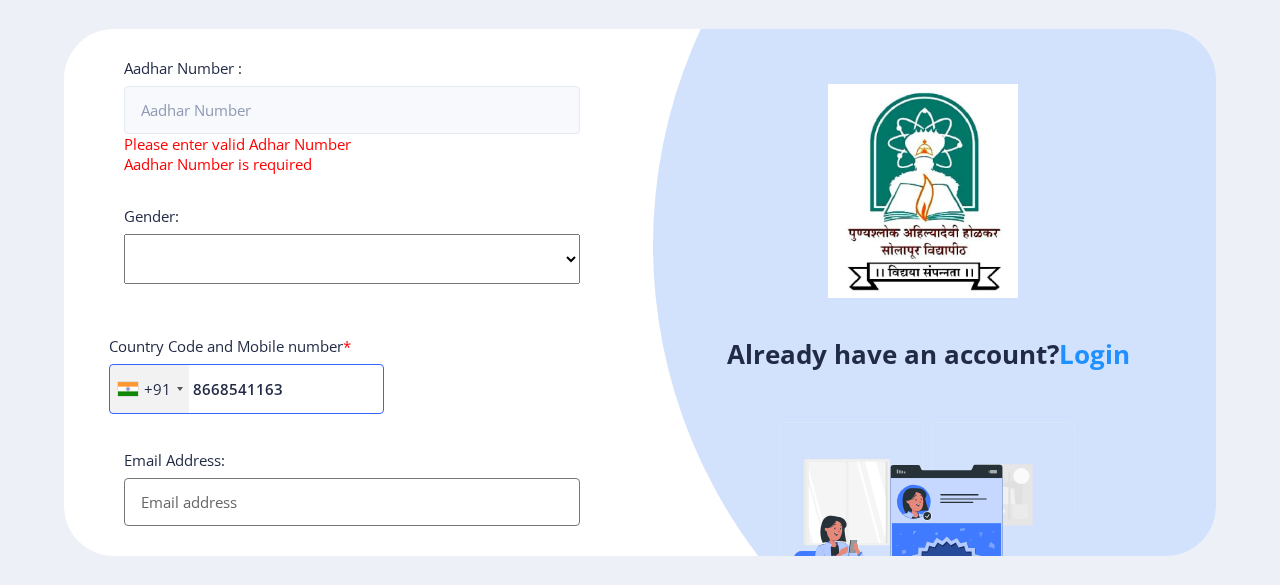 scroll, scrollTop: 800, scrollLeft: 0, axis: vertical 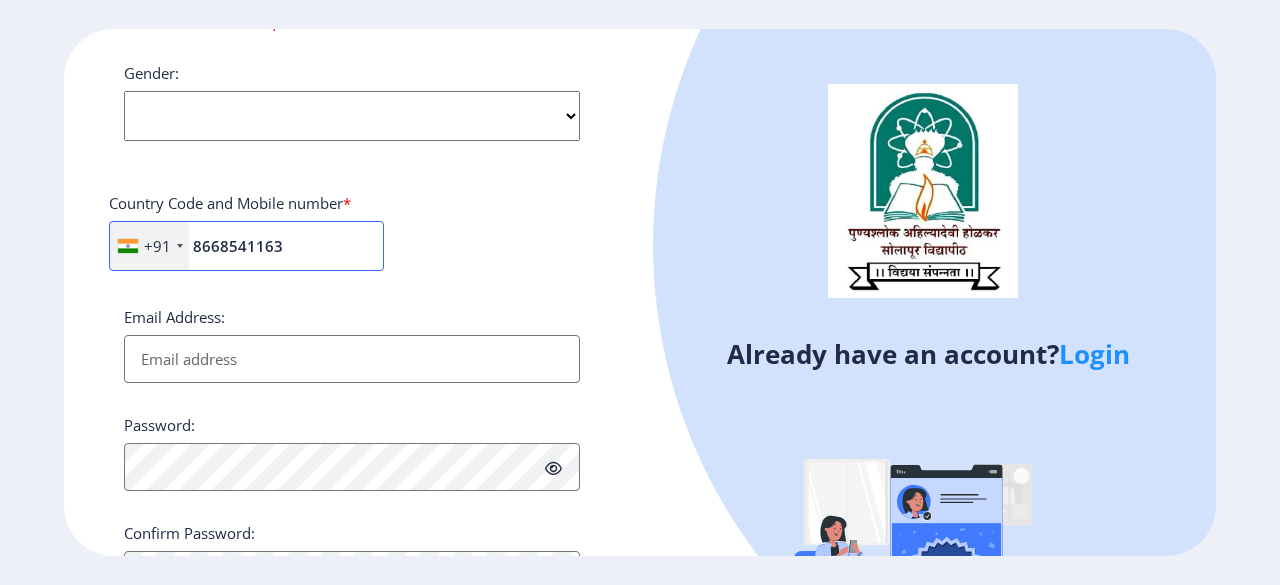 type on "8668541163" 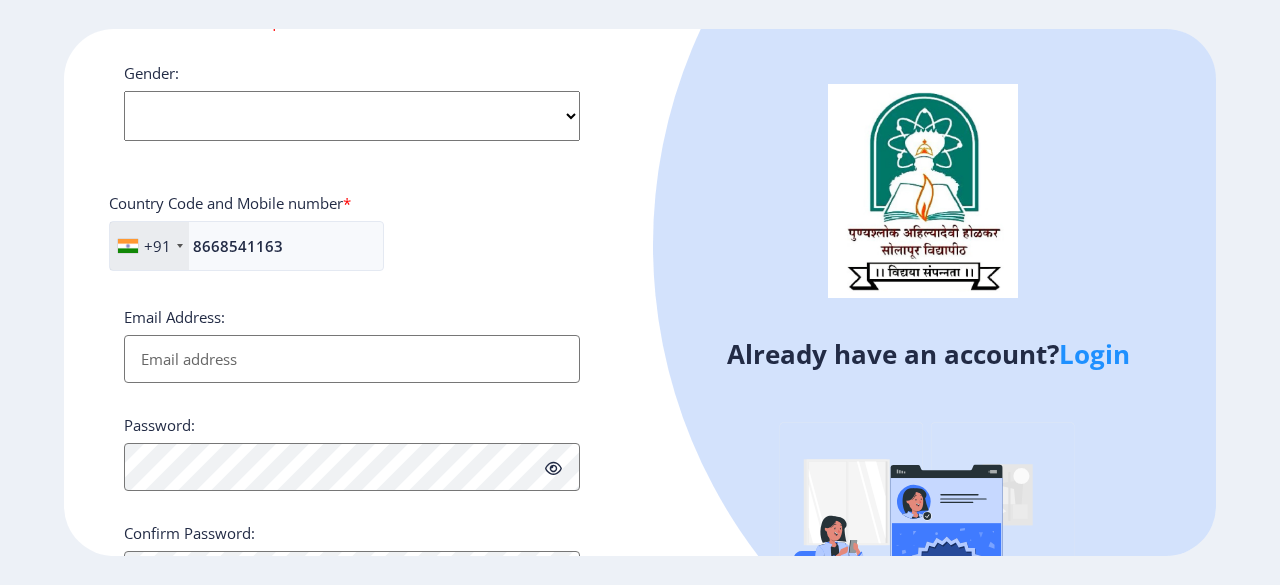 click on "Email Address:" at bounding box center (352, 359) 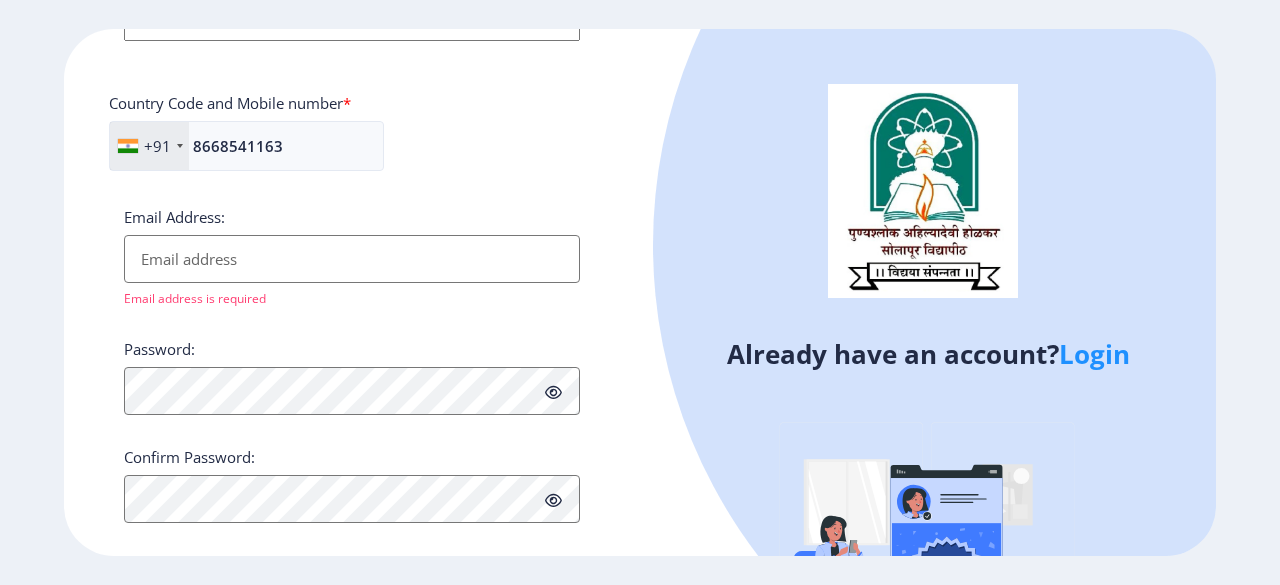 click 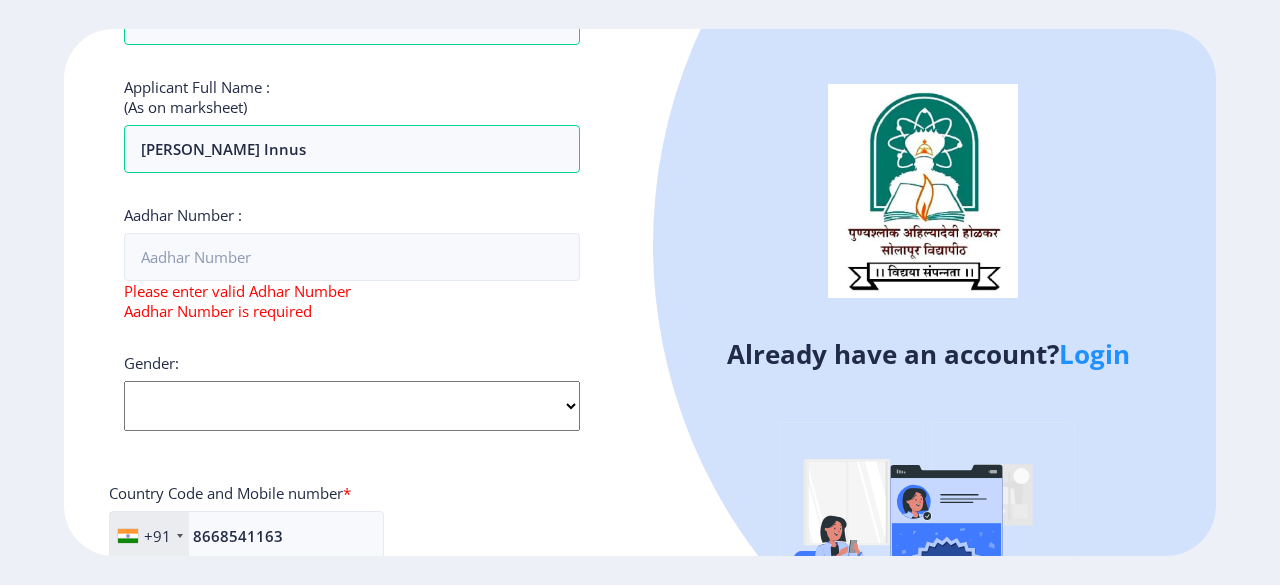 scroll, scrollTop: 624, scrollLeft: 0, axis: vertical 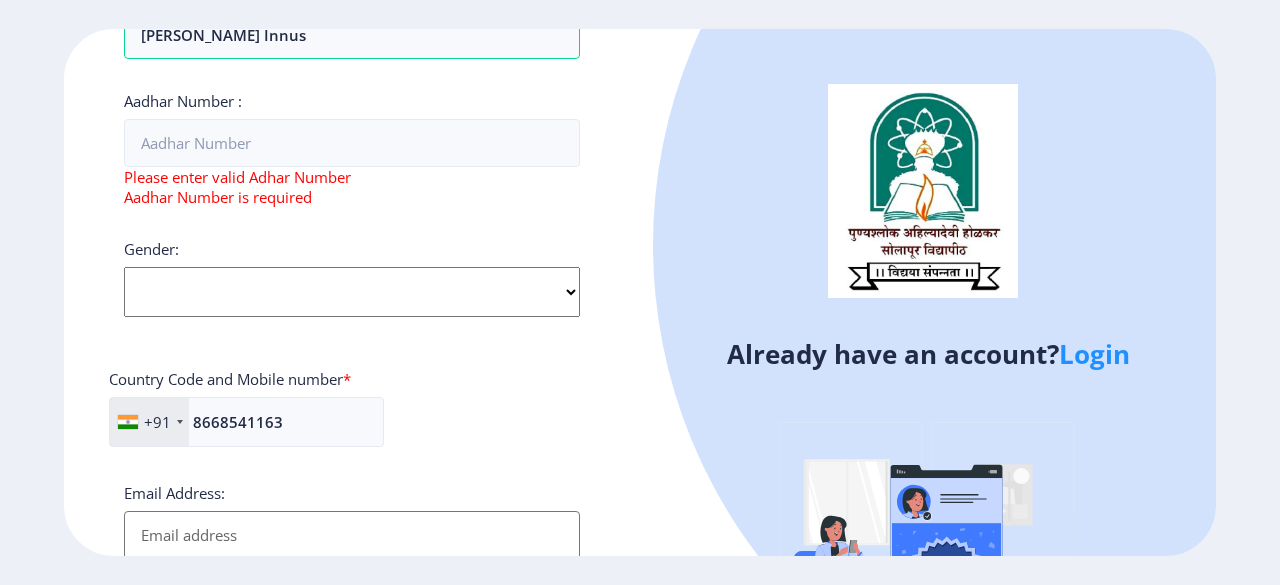 click on "Select Gender [DEMOGRAPHIC_DATA] [DEMOGRAPHIC_DATA] Other" 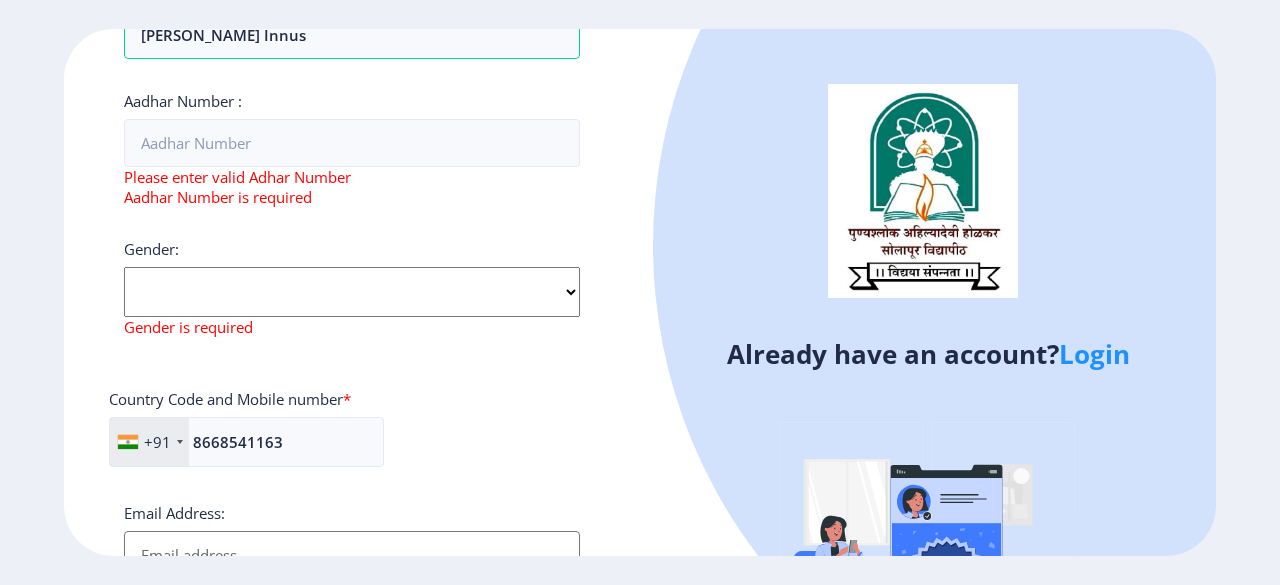 click on "Register Applicant First Name: [PERSON_NAME] Applicant Middle Name: [PERSON_NAME] Applicant Last Name: [PERSON_NAME] Mothers First Name: Shama Applicant Full Name : (As on marksheet) [PERSON_NAME] innus Aadhar Number :  Please enter valid Adhar Number Aadhar Number is required Gender: Select Gender [DEMOGRAPHIC_DATA] [DEMOGRAPHIC_DATA] Other Gender is required  Country Code and Mobile number  *  +91 [GEOGRAPHIC_DATA] ([GEOGRAPHIC_DATA]) +91 [GEOGRAPHIC_DATA] (‫[GEOGRAPHIC_DATA]‬‎) +93 [GEOGRAPHIC_DATA] ([GEOGRAPHIC_DATA]) +355 [GEOGRAPHIC_DATA] (‫[GEOGRAPHIC_DATA]‬‎) +213 [US_STATE] +1 [GEOGRAPHIC_DATA] +376 [GEOGRAPHIC_DATA] +244 [GEOGRAPHIC_DATA] +1 [GEOGRAPHIC_DATA] +1 [GEOGRAPHIC_DATA] +54 [GEOGRAPHIC_DATA] ([GEOGRAPHIC_DATA]) +374 [GEOGRAPHIC_DATA] +297 [GEOGRAPHIC_DATA] +61 [GEOGRAPHIC_DATA] ([GEOGRAPHIC_DATA]) +43 [GEOGRAPHIC_DATA] ([GEOGRAPHIC_DATA]) +994 [GEOGRAPHIC_DATA] +1 [GEOGRAPHIC_DATA] (‫[GEOGRAPHIC_DATA]‬‎) +973 [GEOGRAPHIC_DATA] ([GEOGRAPHIC_DATA]) +880 [GEOGRAPHIC_DATA] +1 [GEOGRAPHIC_DATA] ([GEOGRAPHIC_DATA]) +375 [GEOGRAPHIC_DATA] ([GEOGRAPHIC_DATA]) +32 [GEOGRAPHIC_DATA] +501 [GEOGRAPHIC_DATA] ([GEOGRAPHIC_DATA]) +229 [GEOGRAPHIC_DATA] +1 [GEOGRAPHIC_DATA] (འབྲུག) +975 [GEOGRAPHIC_DATA] +591 [GEOGRAPHIC_DATA] ([GEOGRAPHIC_DATA]) +387 [GEOGRAPHIC_DATA] +267 +55" 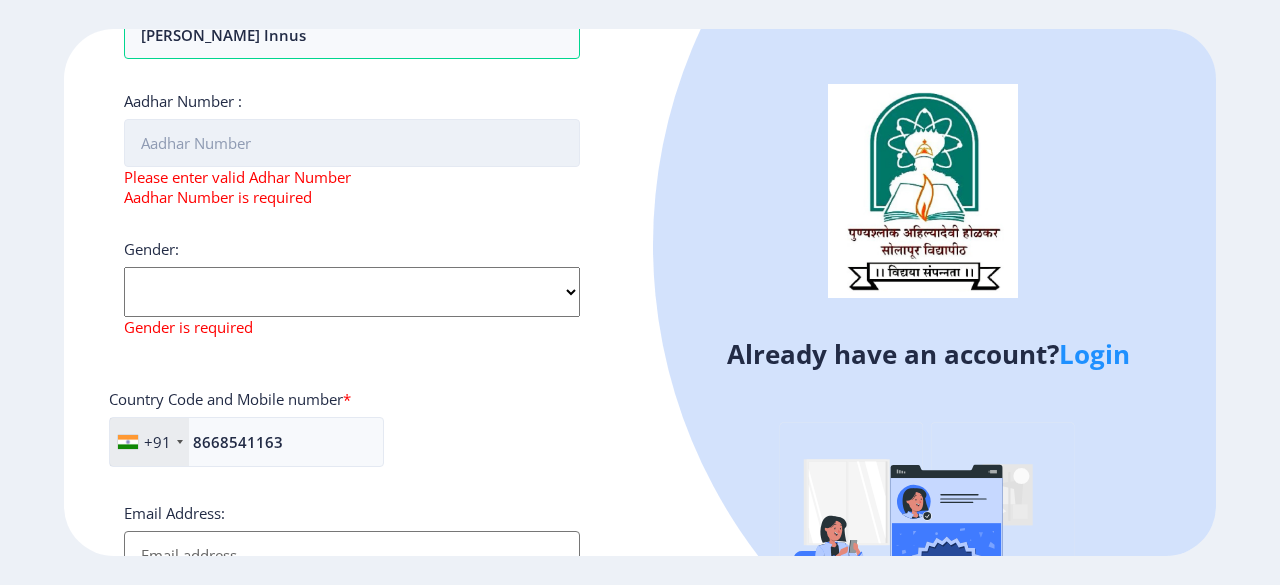 click on "Aadhar Number :" at bounding box center [352, 143] 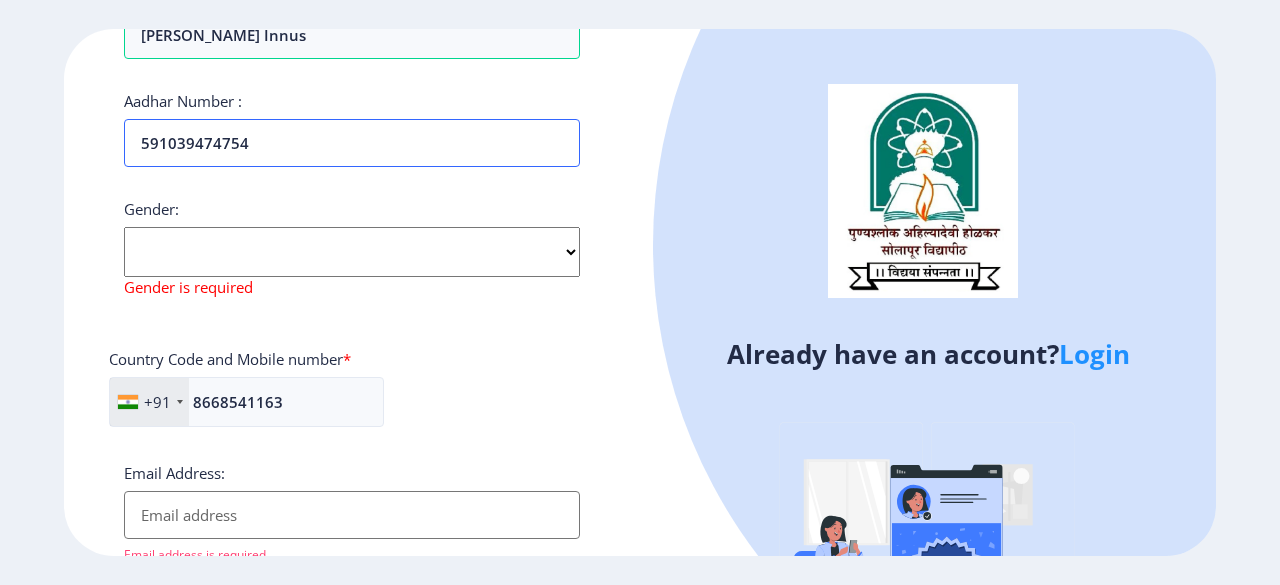 type on "591039474754" 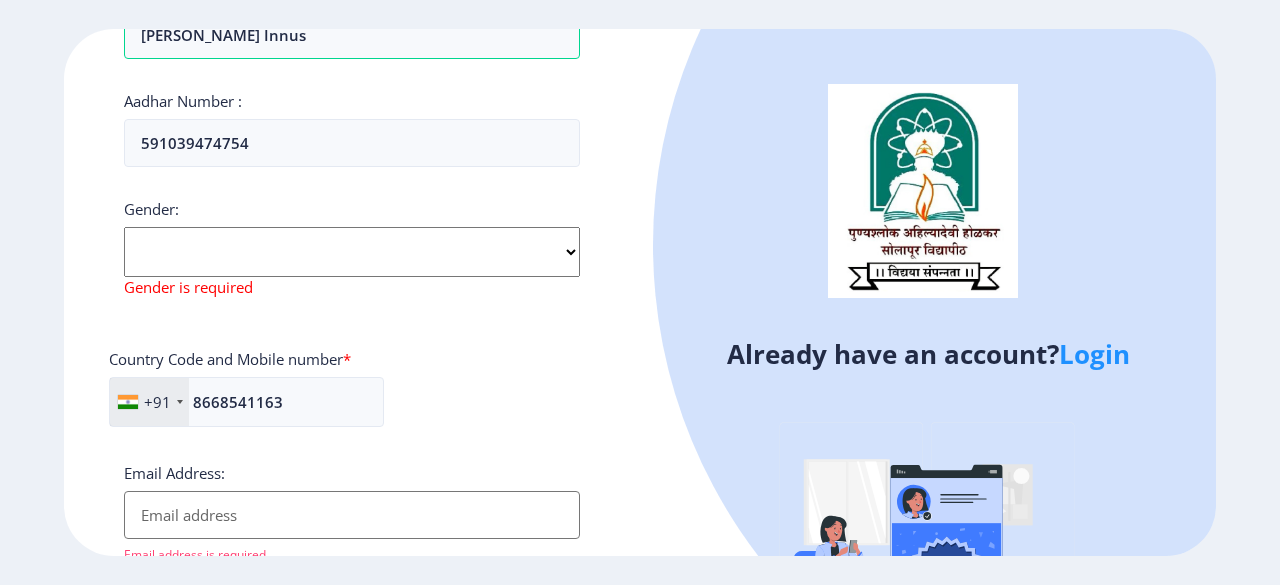 click on "Select Gender [DEMOGRAPHIC_DATA] [DEMOGRAPHIC_DATA] Other" 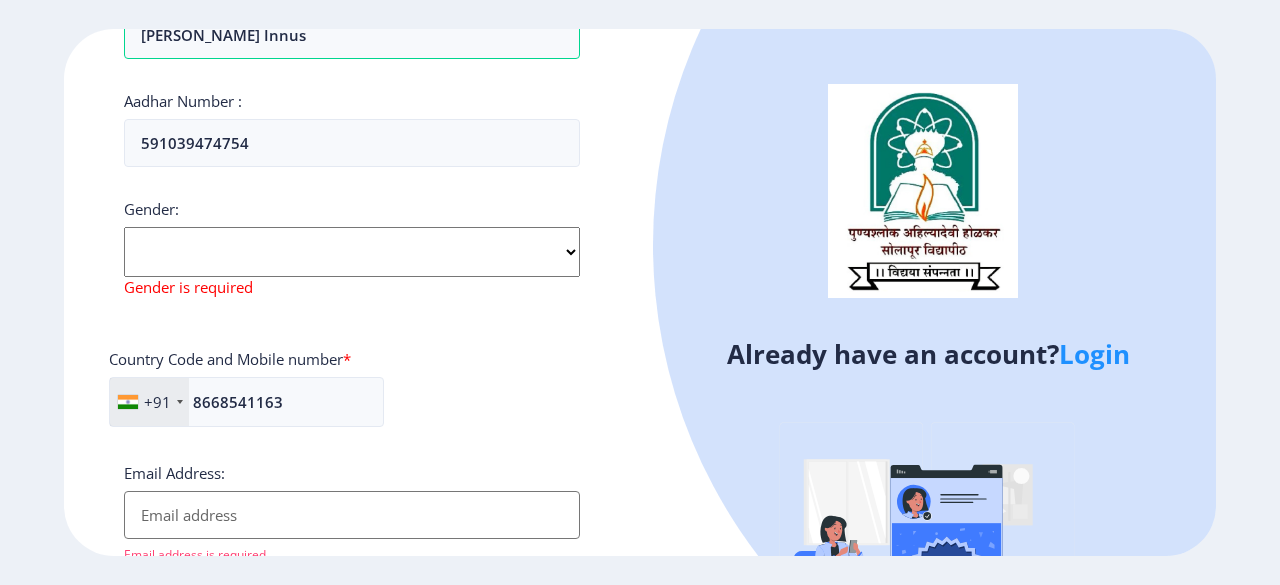 select on "[DEMOGRAPHIC_DATA]" 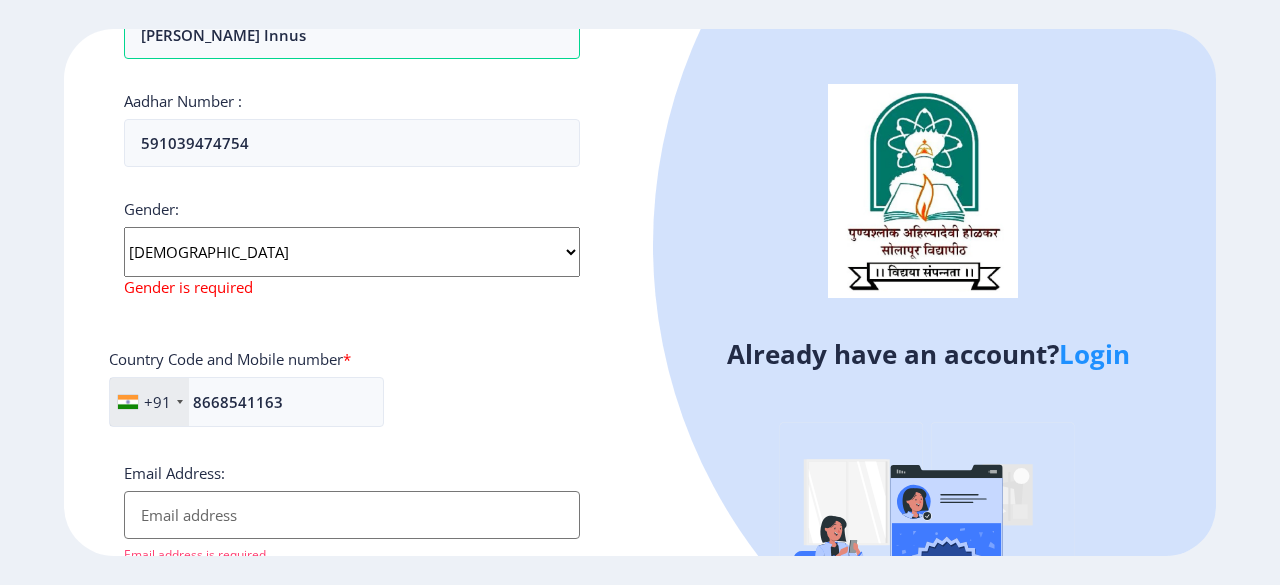 click on "Select Gender [DEMOGRAPHIC_DATA] [DEMOGRAPHIC_DATA] Other" 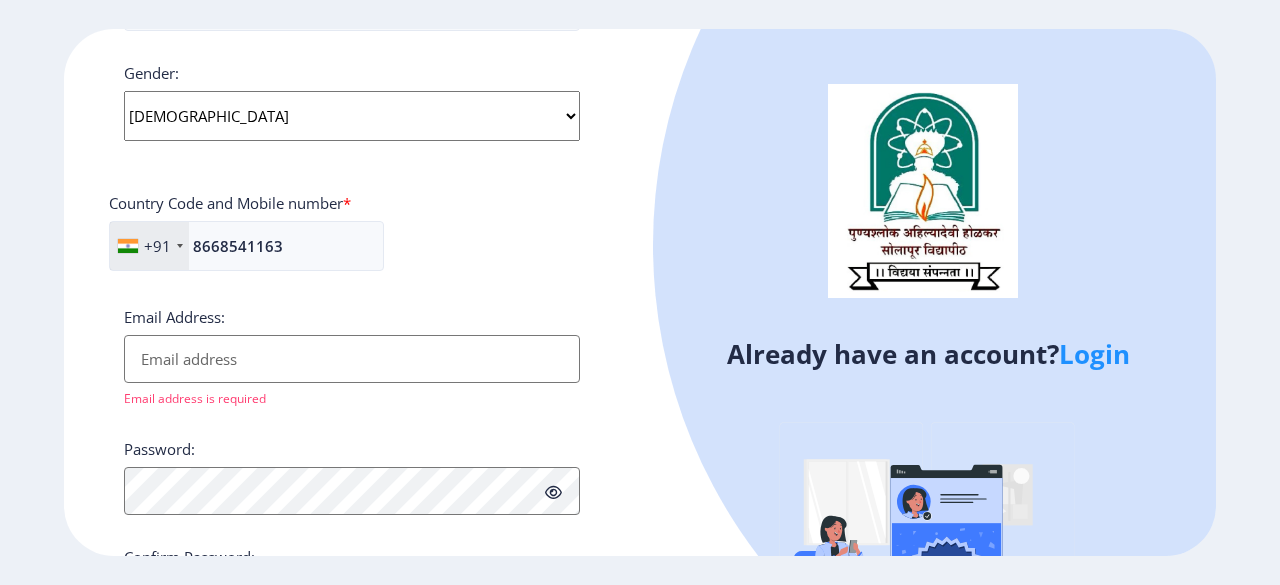 scroll, scrollTop: 794, scrollLeft: 0, axis: vertical 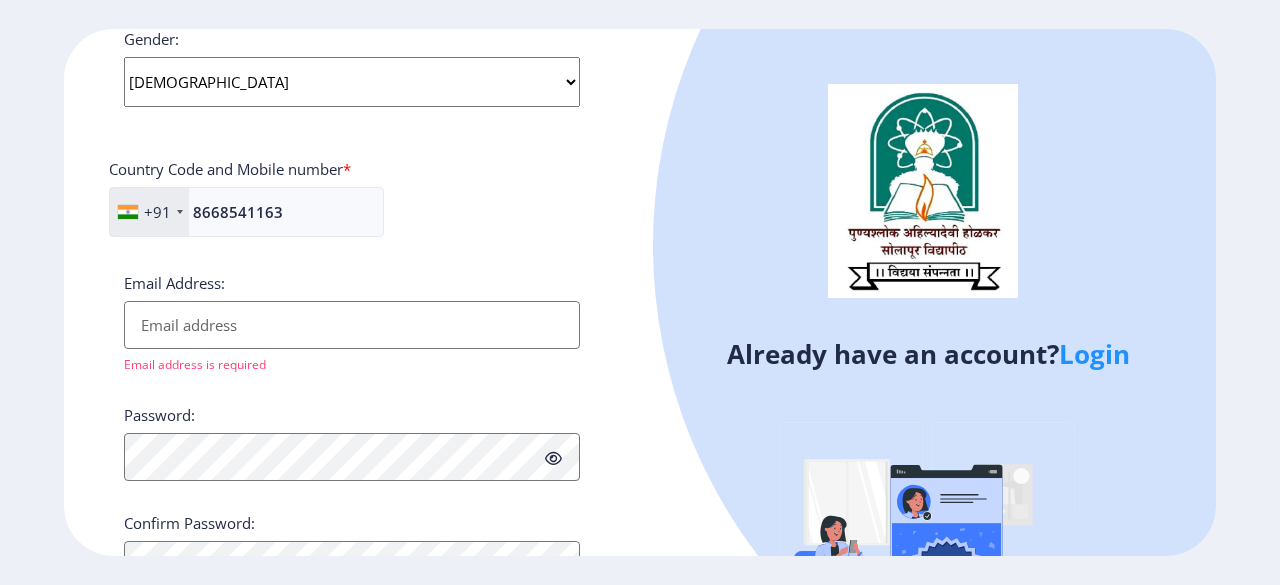 click on "Email Address:" at bounding box center [352, 325] 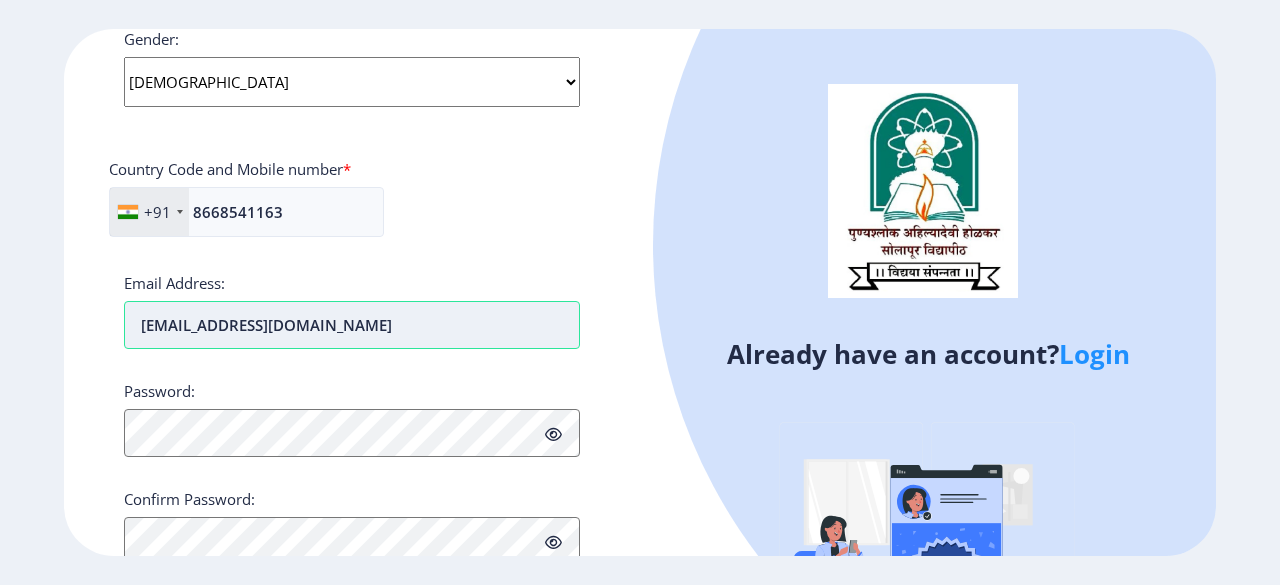 scroll, scrollTop: 860, scrollLeft: 0, axis: vertical 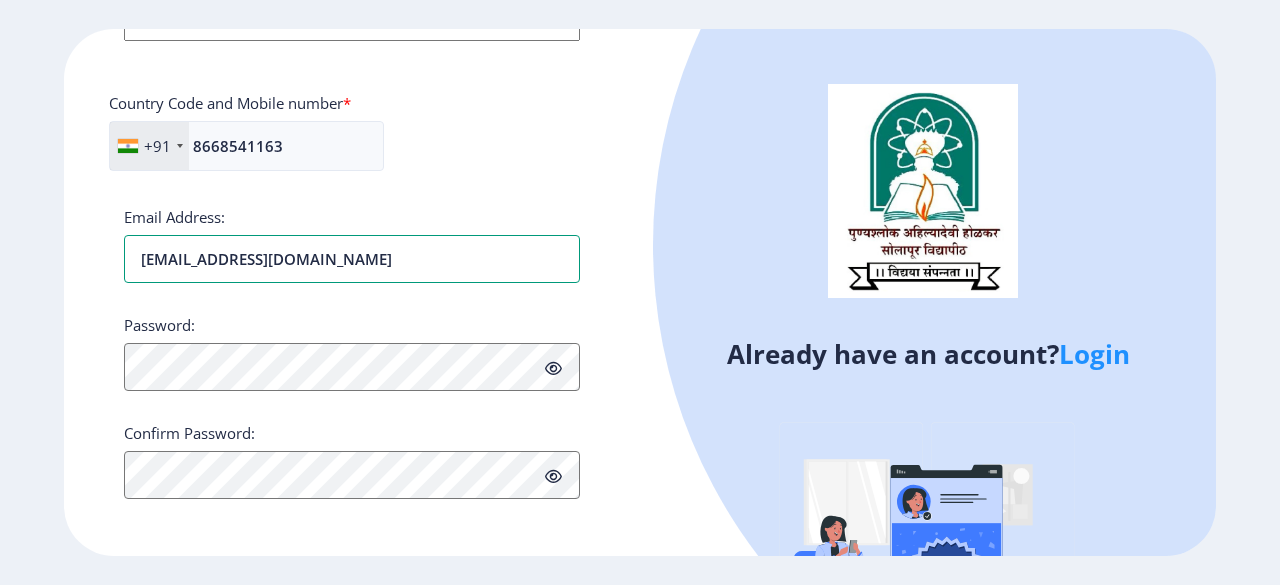 type on "[EMAIL_ADDRESS][DOMAIN_NAME]" 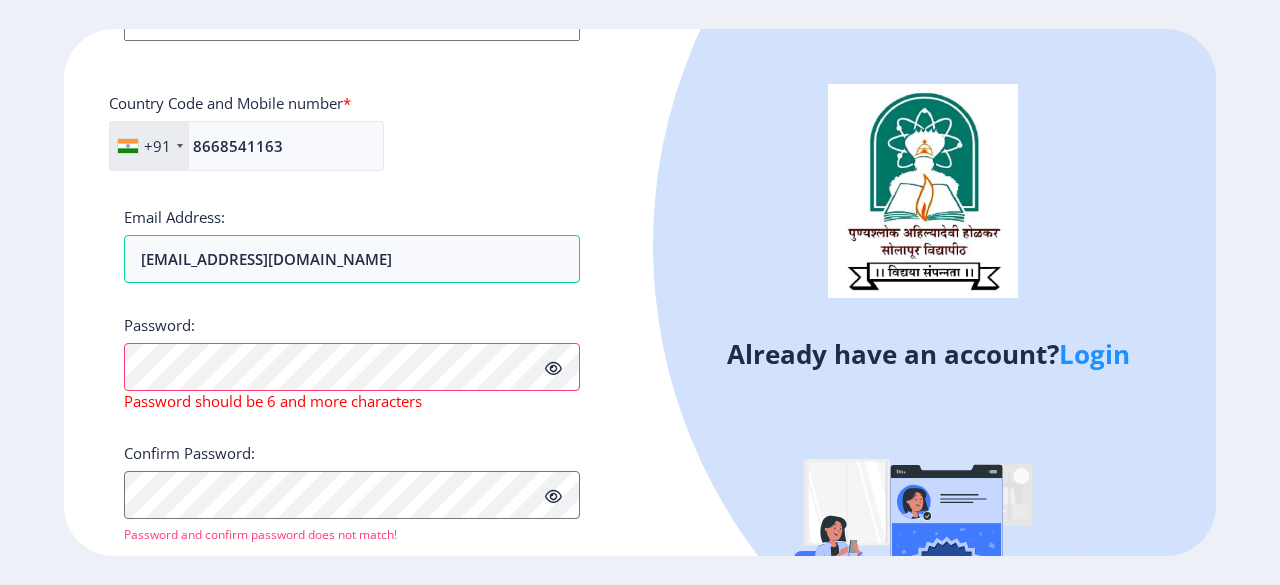drag, startPoint x: 556, startPoint y: 363, endPoint x: 544, endPoint y: 363, distance: 12 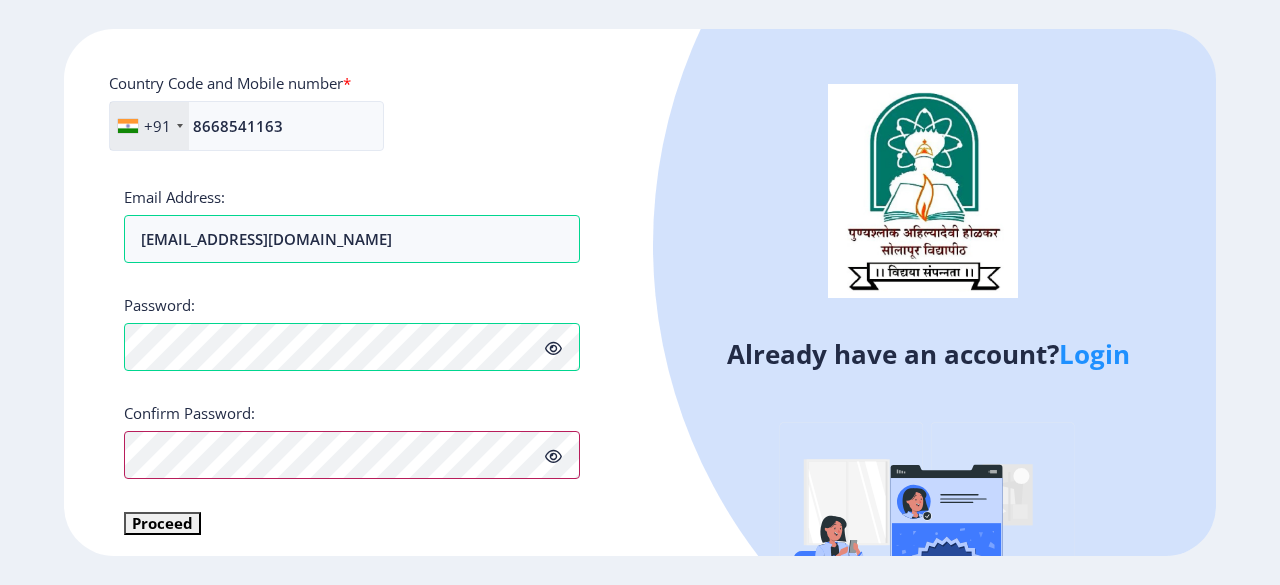 scroll, scrollTop: 884, scrollLeft: 0, axis: vertical 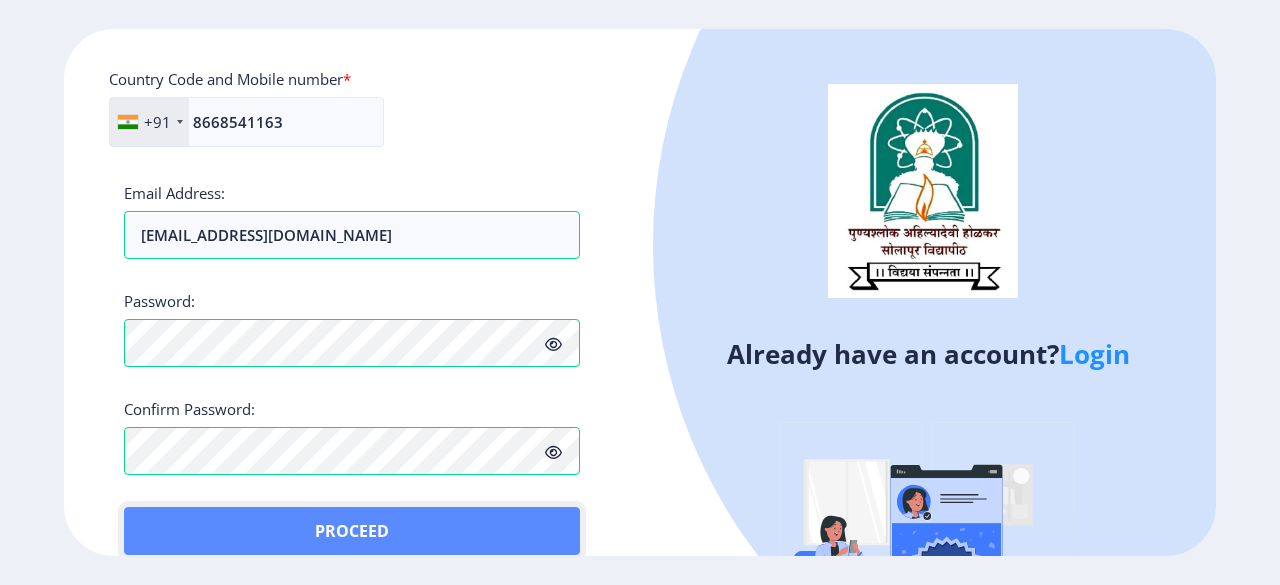 click on "Proceed" 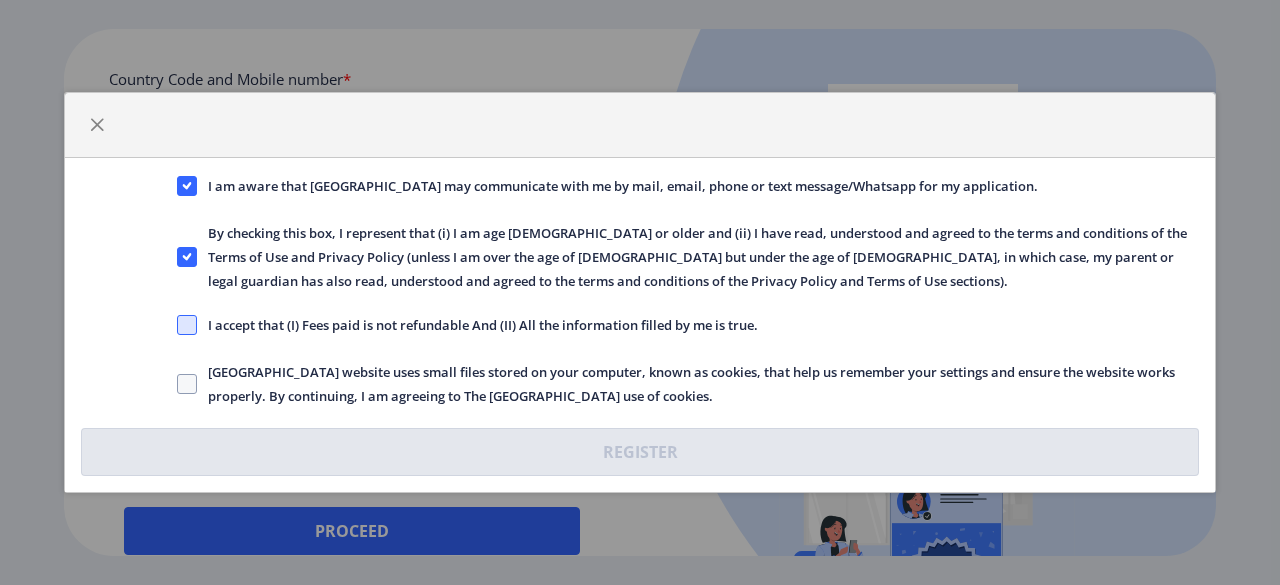 click 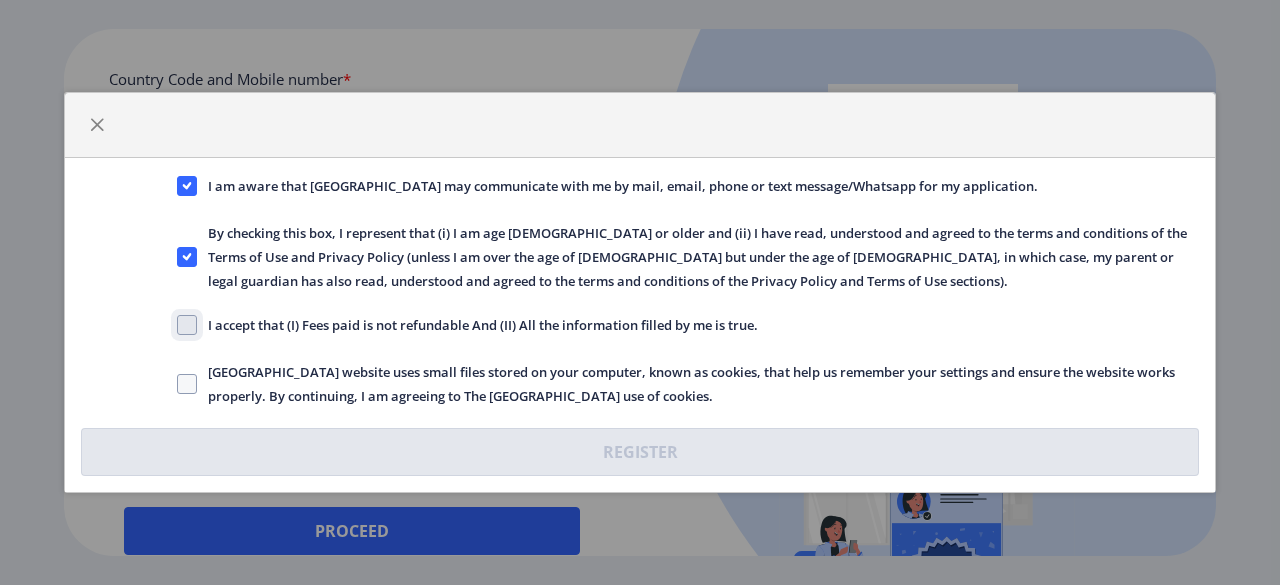 click on "I accept that (I) Fees paid is not refundable And (II) All the information filled by me is true." 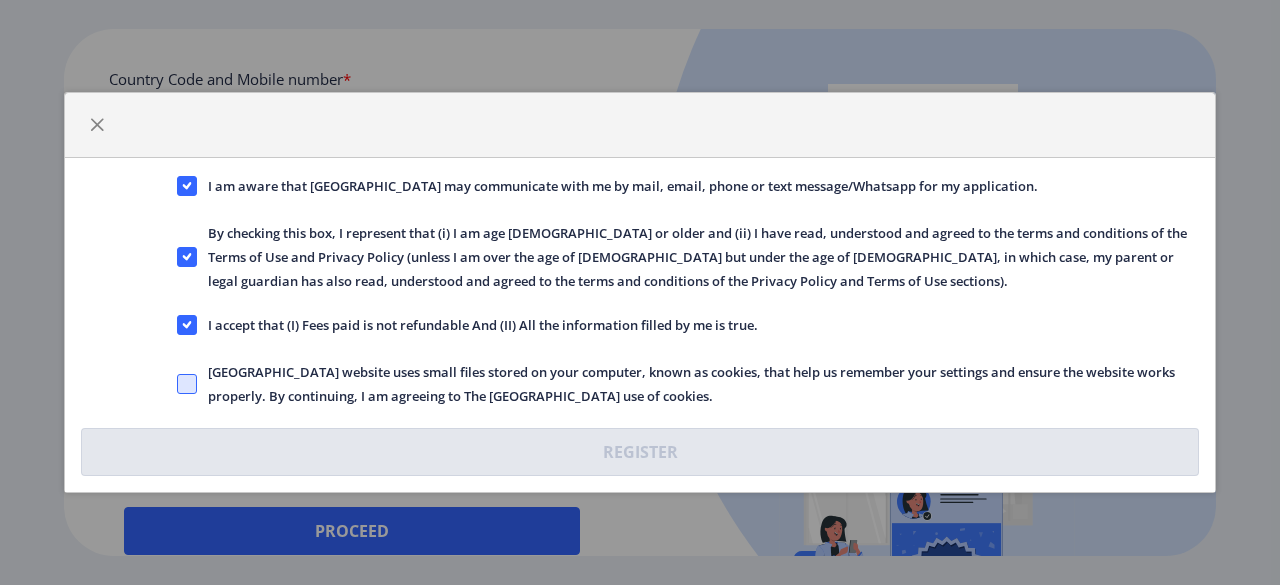 click 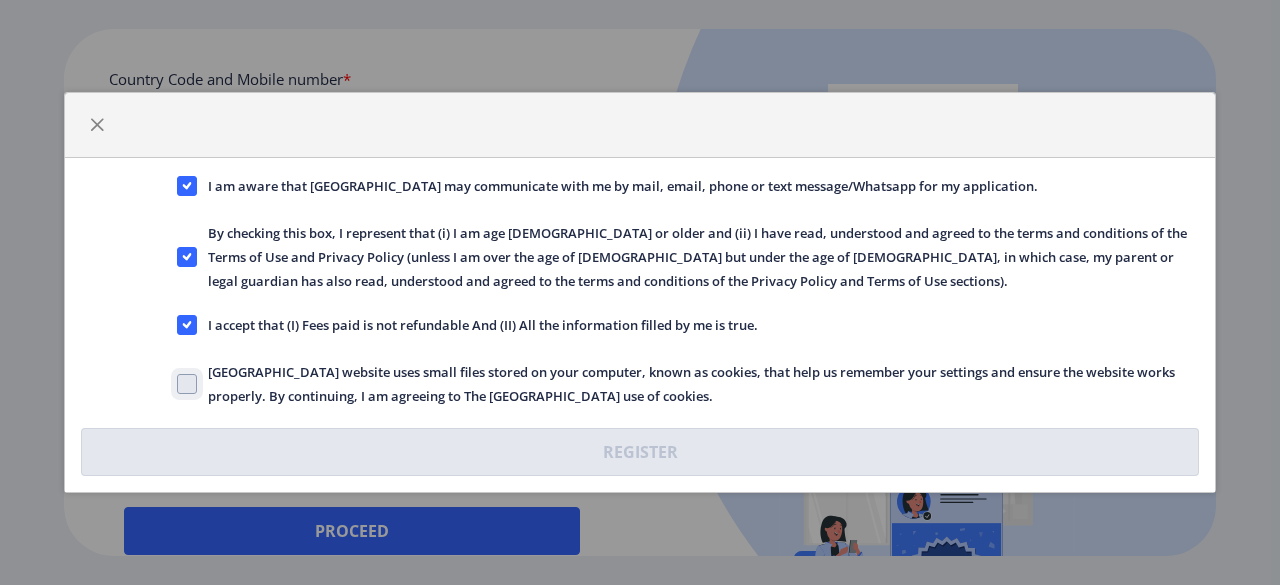 click on "[GEOGRAPHIC_DATA] website uses small files stored on your computer, known as cookies, that help us remember your settings and ensure the website works properly. By continuing, I am agreeing to The [GEOGRAPHIC_DATA] use of cookies." 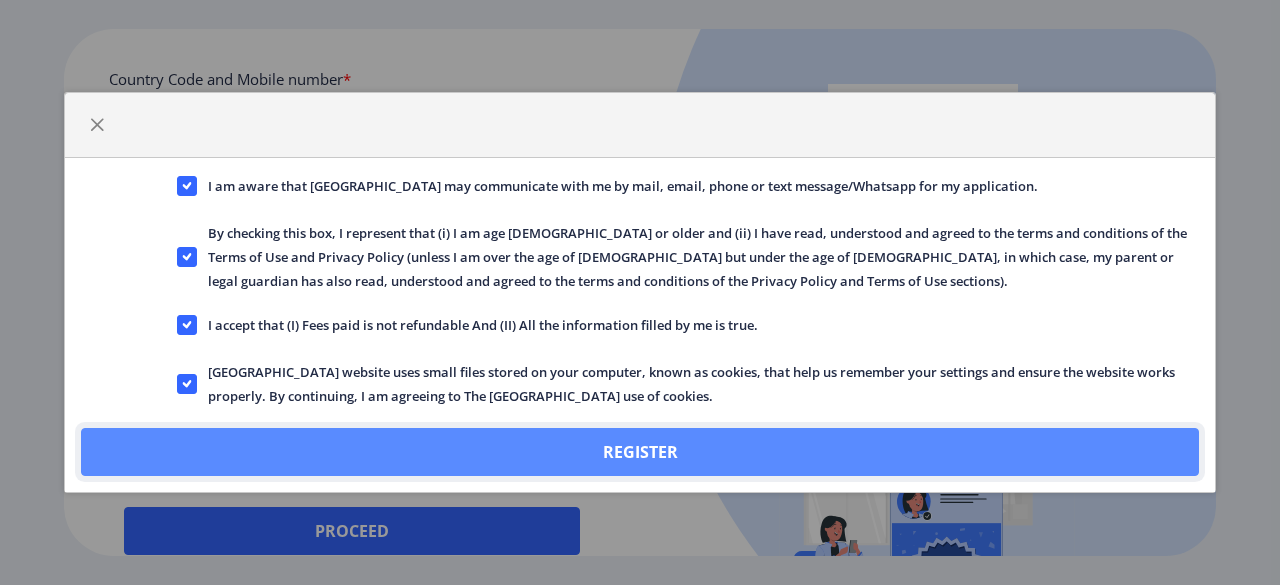 click on "Register" 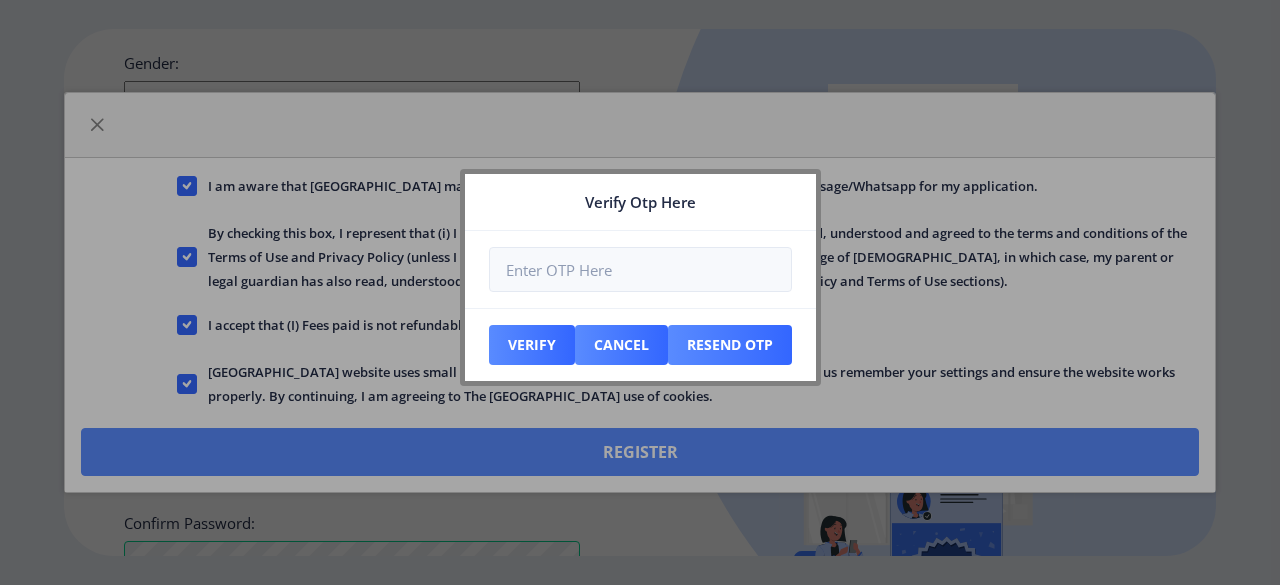 scroll, scrollTop: 997, scrollLeft: 0, axis: vertical 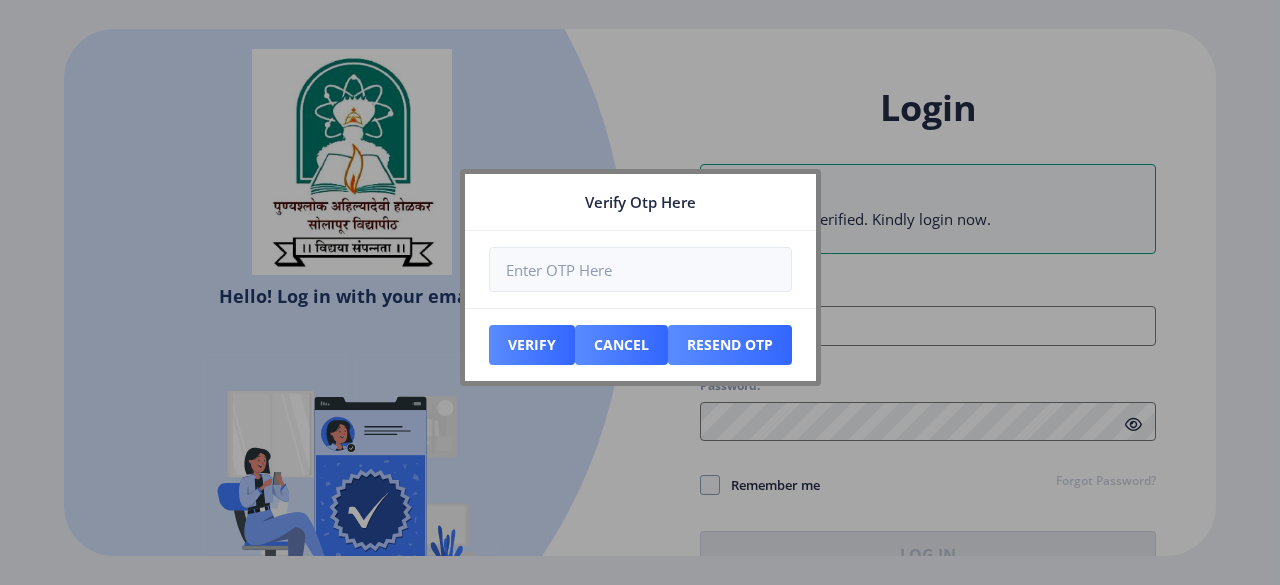 type on "[EMAIL_ADDRESS][DOMAIN_NAME]" 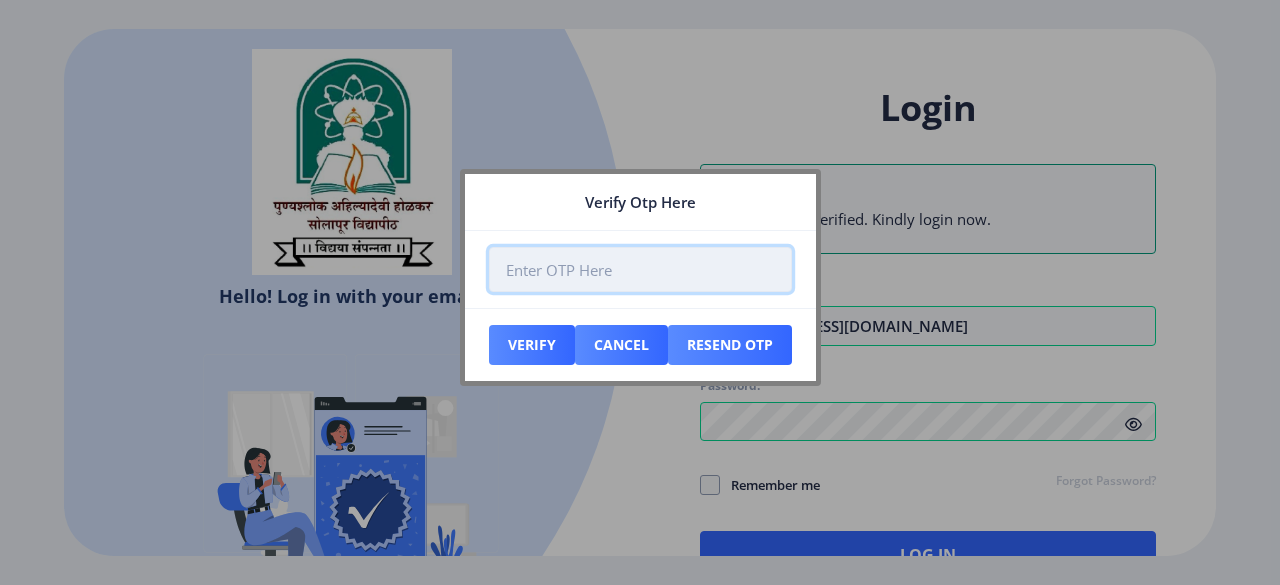 click at bounding box center [640, 269] 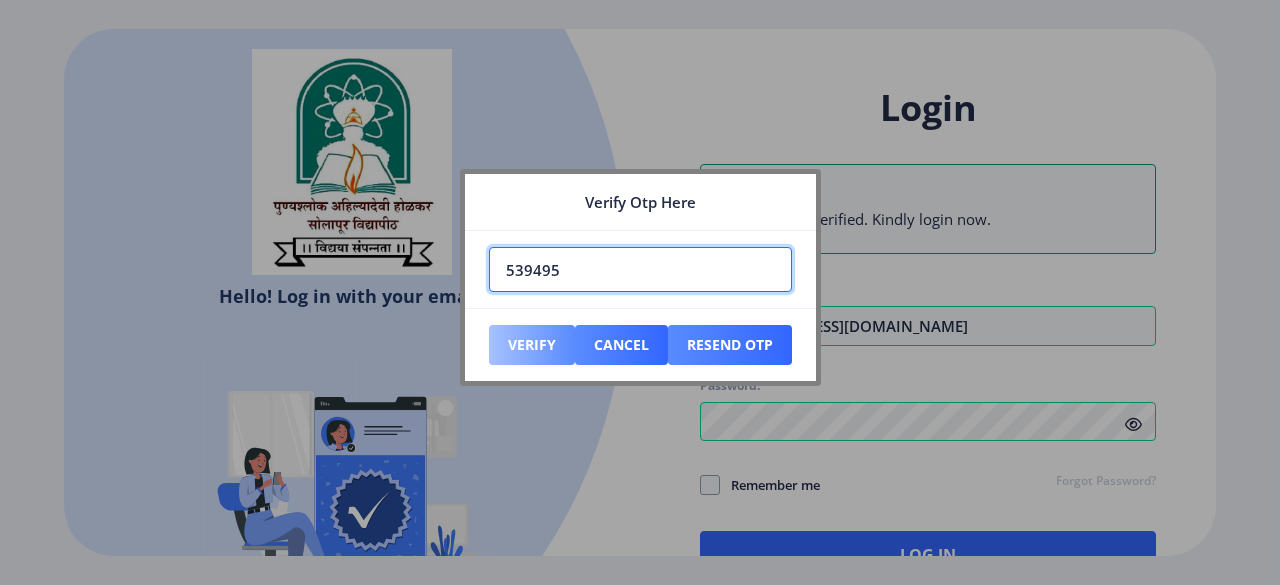type on "539495" 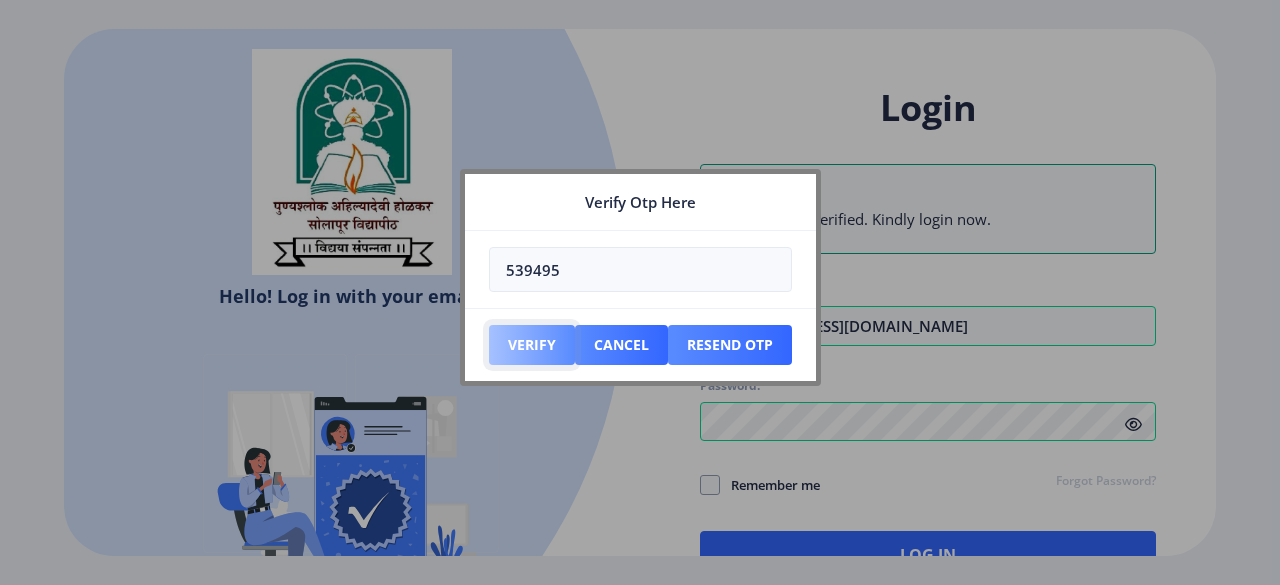 click on "Verify" at bounding box center [532, 345] 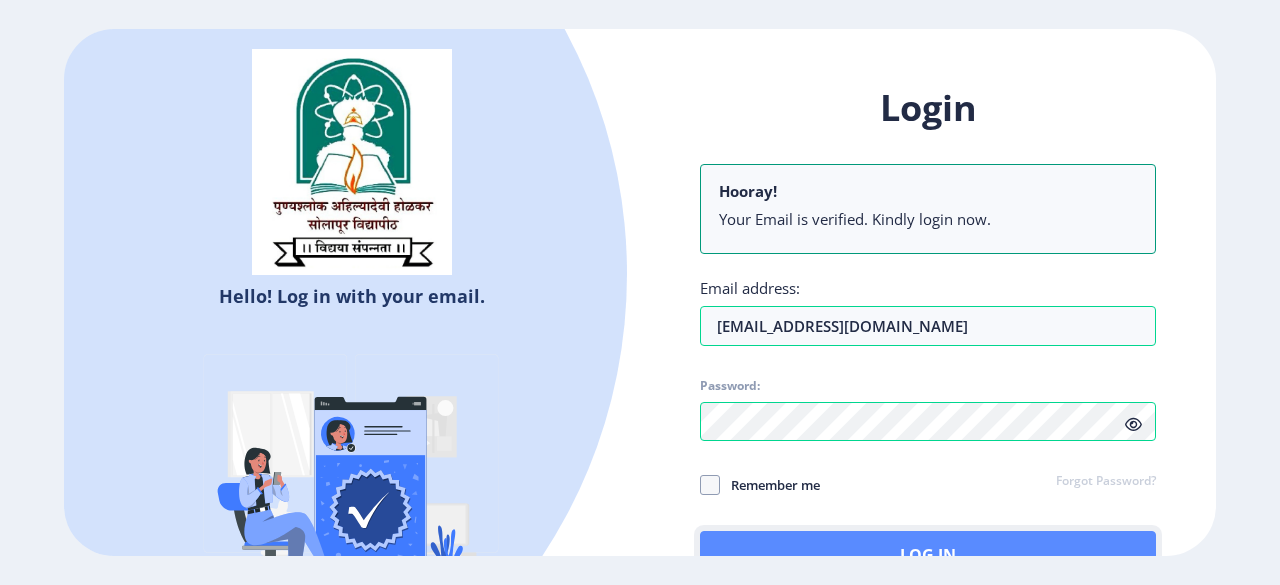 click on "Log In" 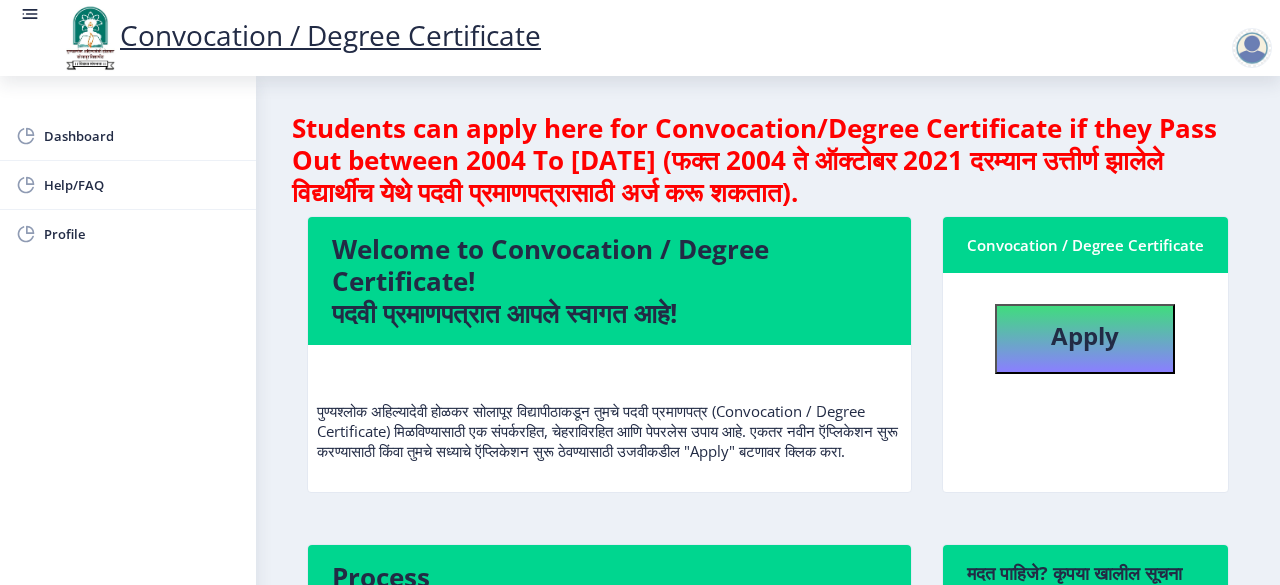 scroll, scrollTop: 2, scrollLeft: 0, axis: vertical 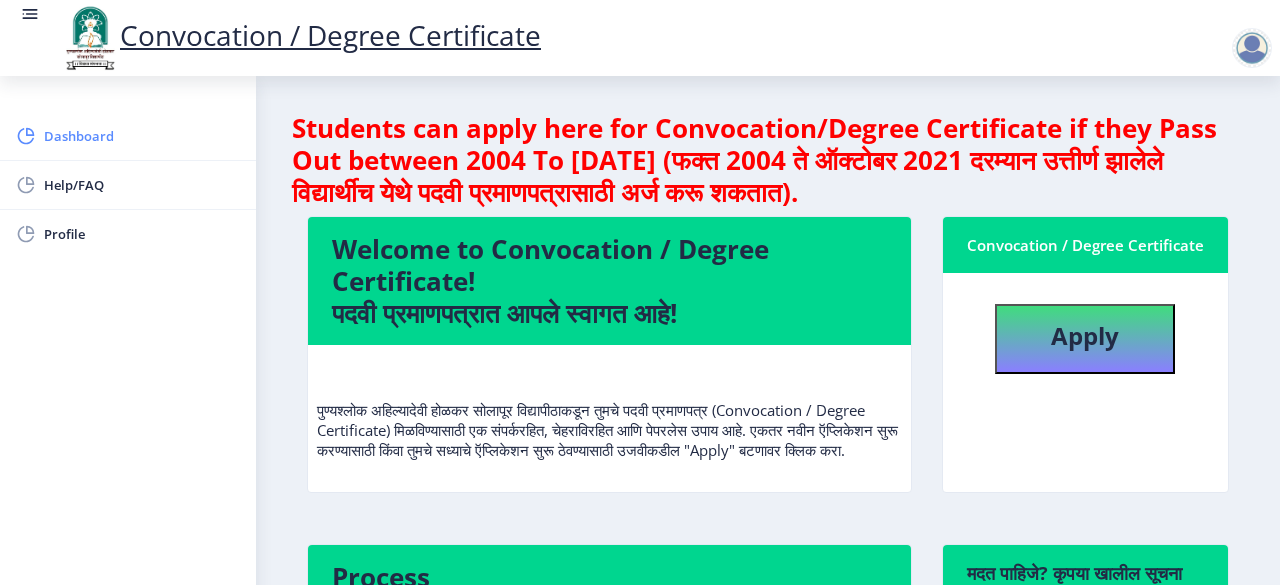 click on "Dashboard" 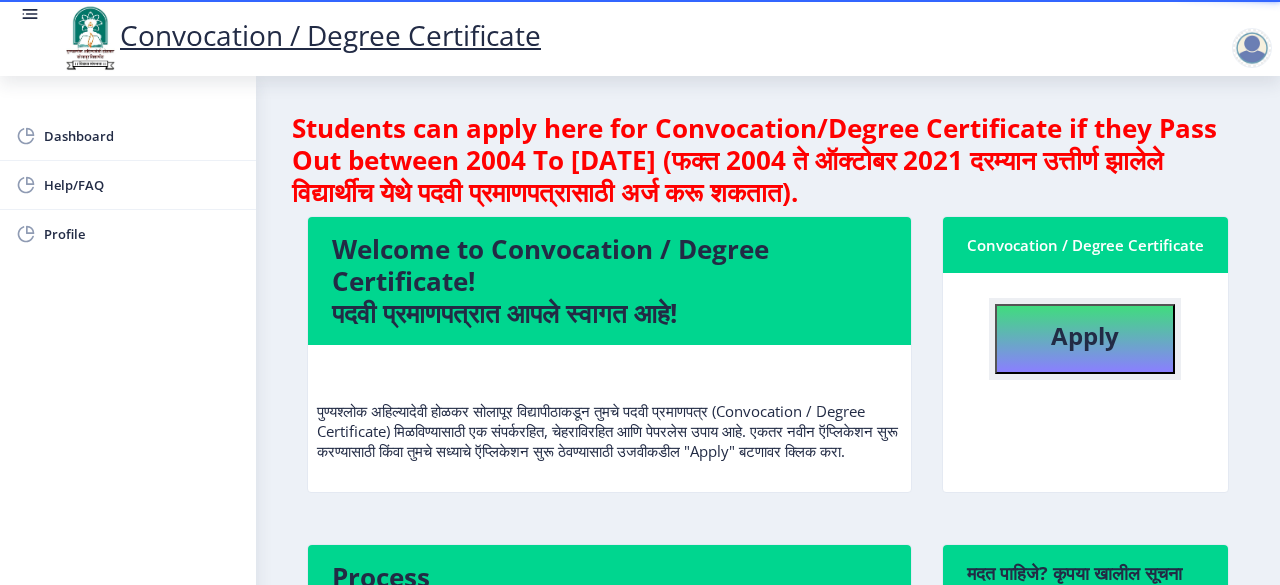 click on "Apply" 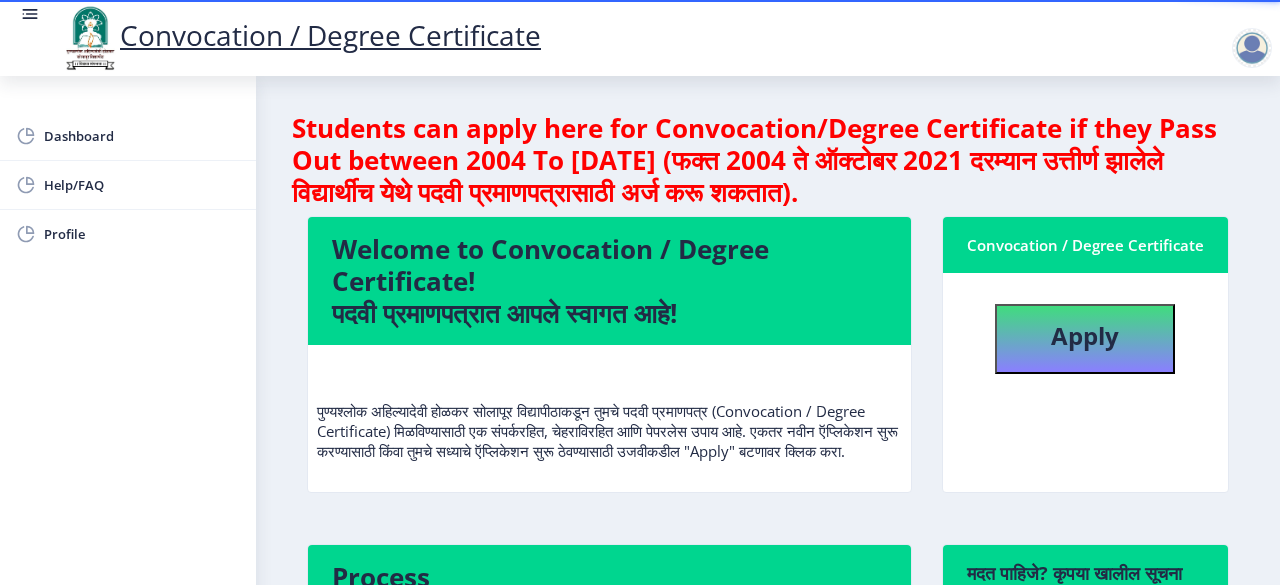 select 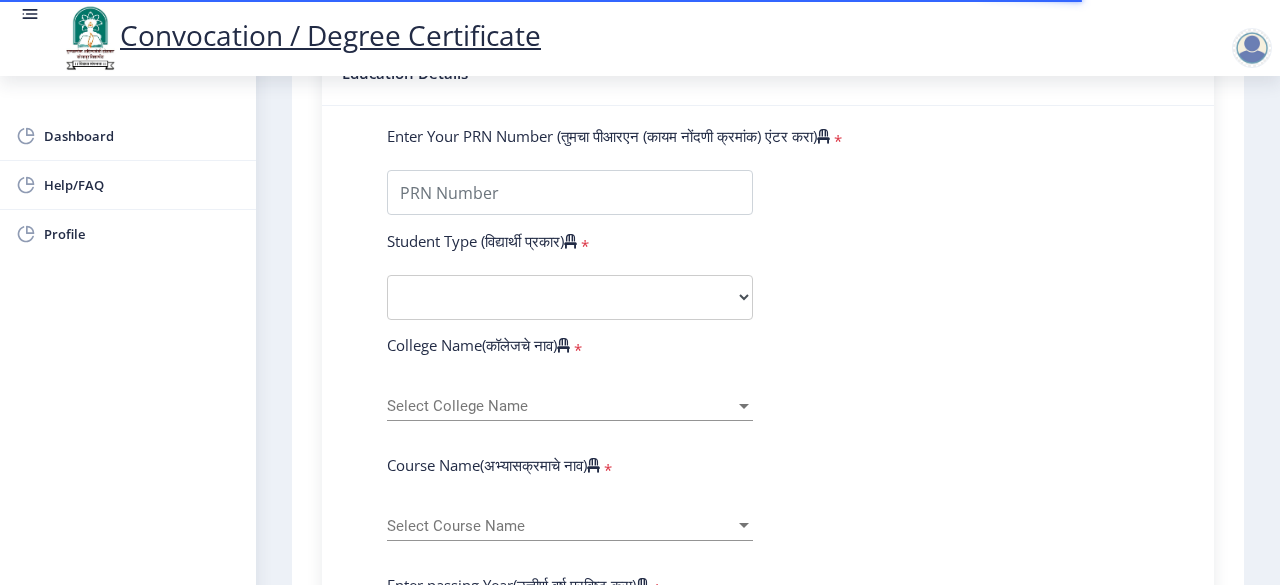 scroll, scrollTop: 400, scrollLeft: 0, axis: vertical 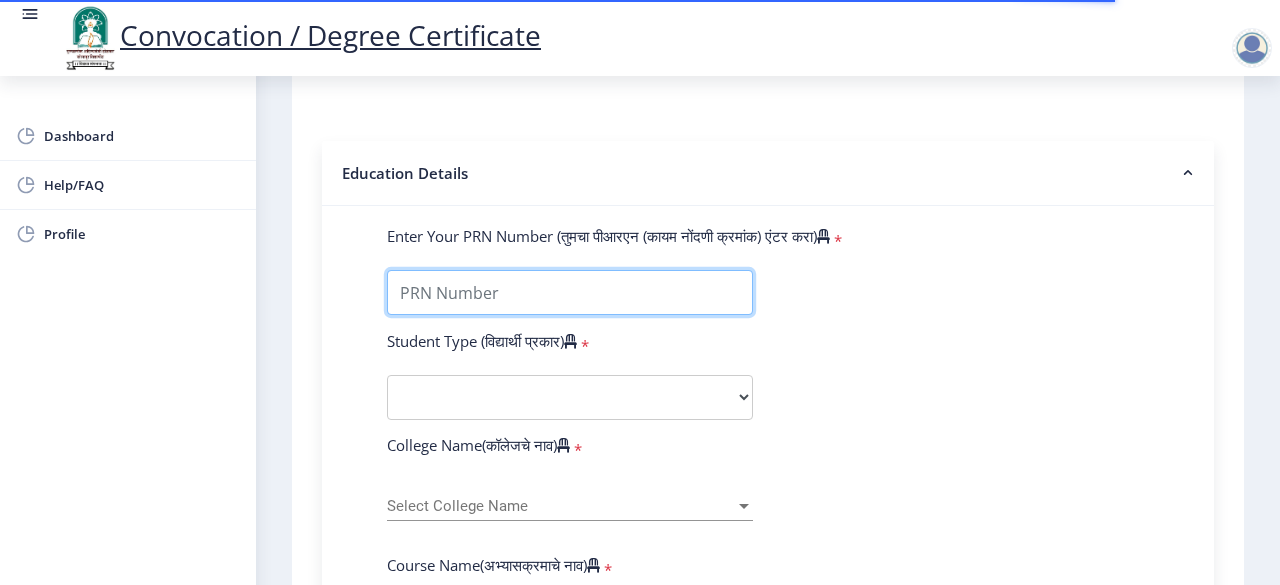 click on "Enter Your PRN Number (तुमचा पीआरएन (कायम नोंदणी क्रमांक) एंटर करा)" at bounding box center [570, 292] 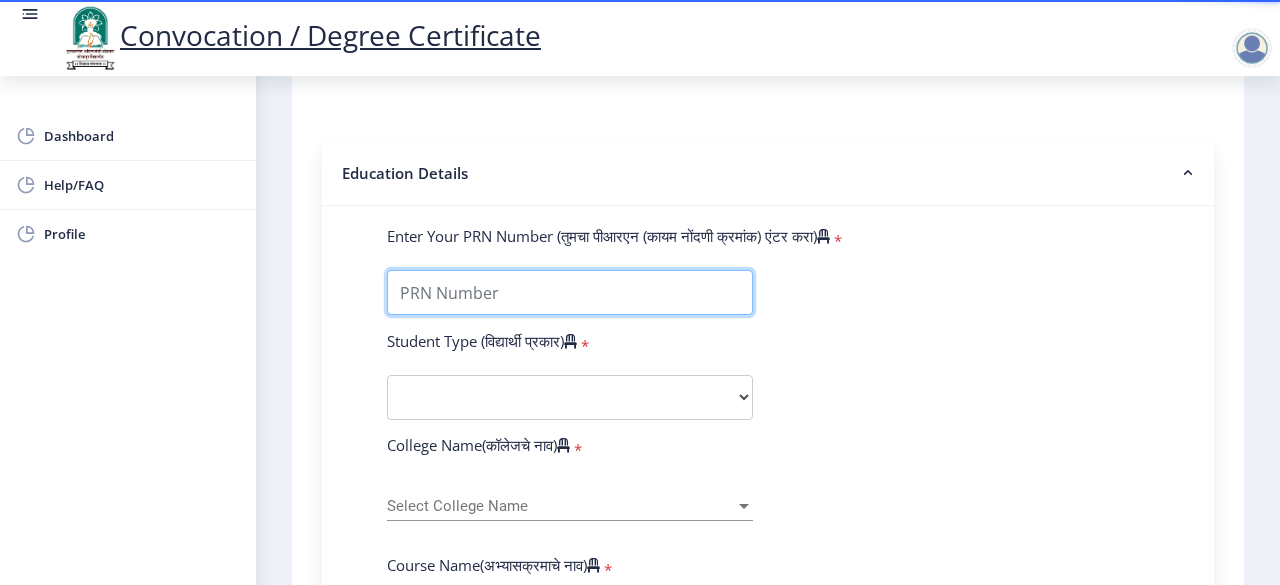 paste on "2017032500221431" 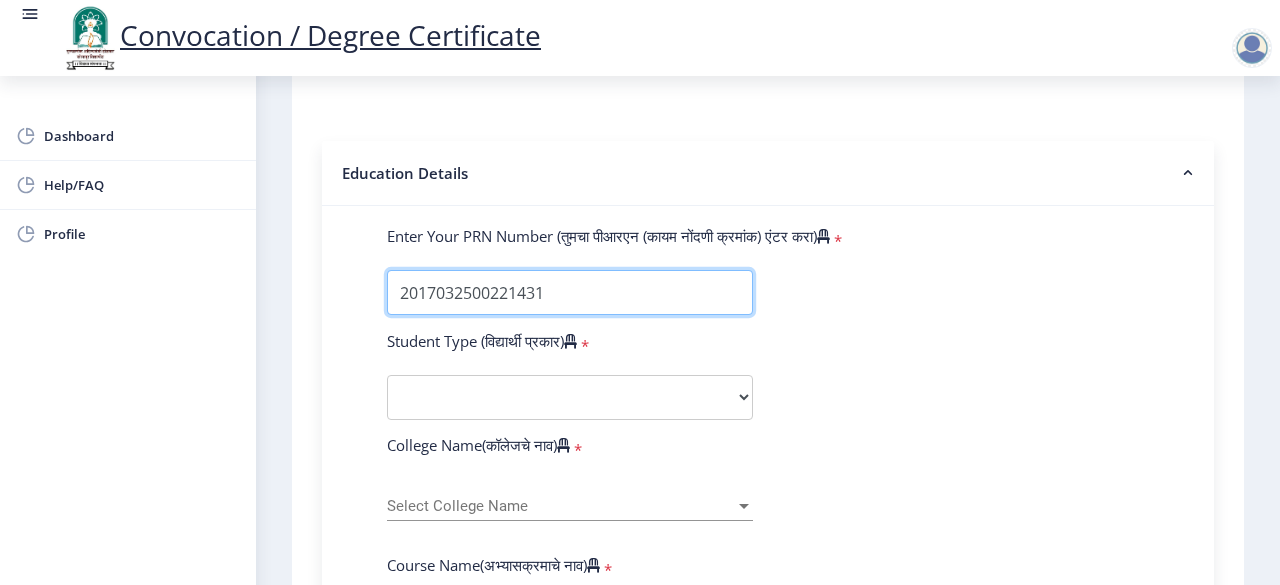 type on "2017032500221431" 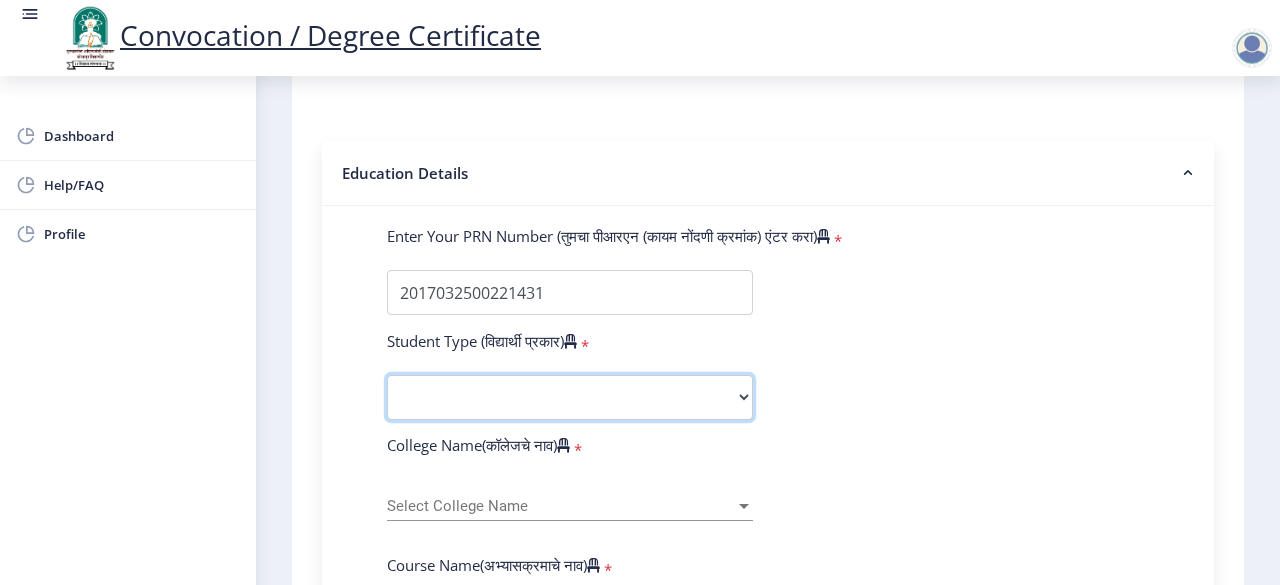 click on "Select Student Type Regular External" at bounding box center [570, 397] 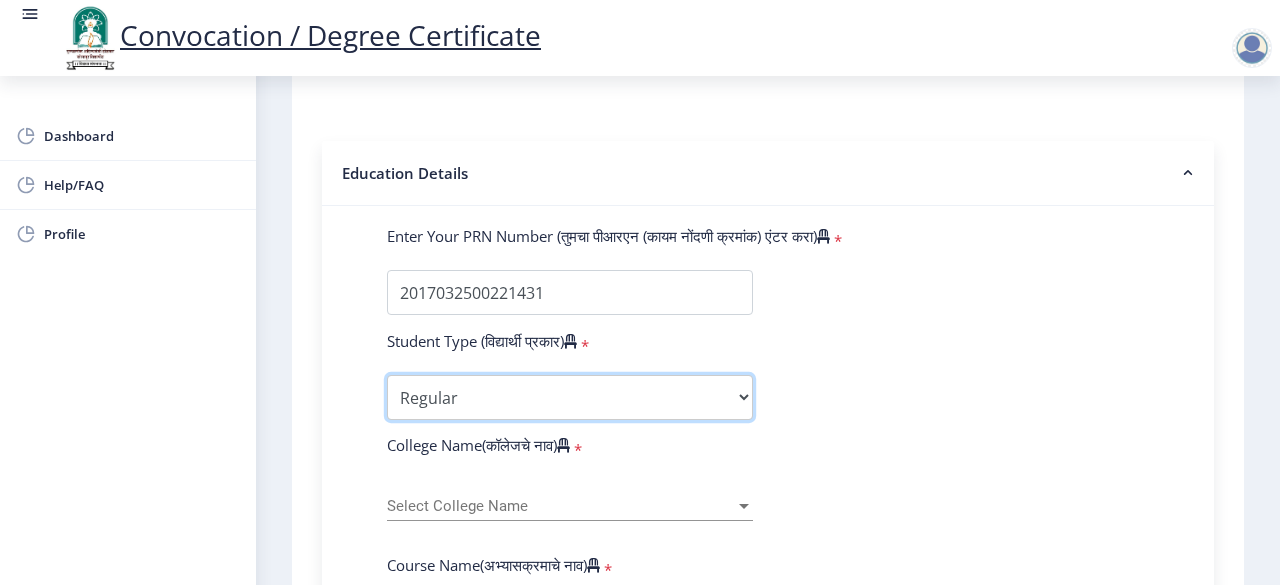 click on "Select Student Type Regular External" at bounding box center (570, 397) 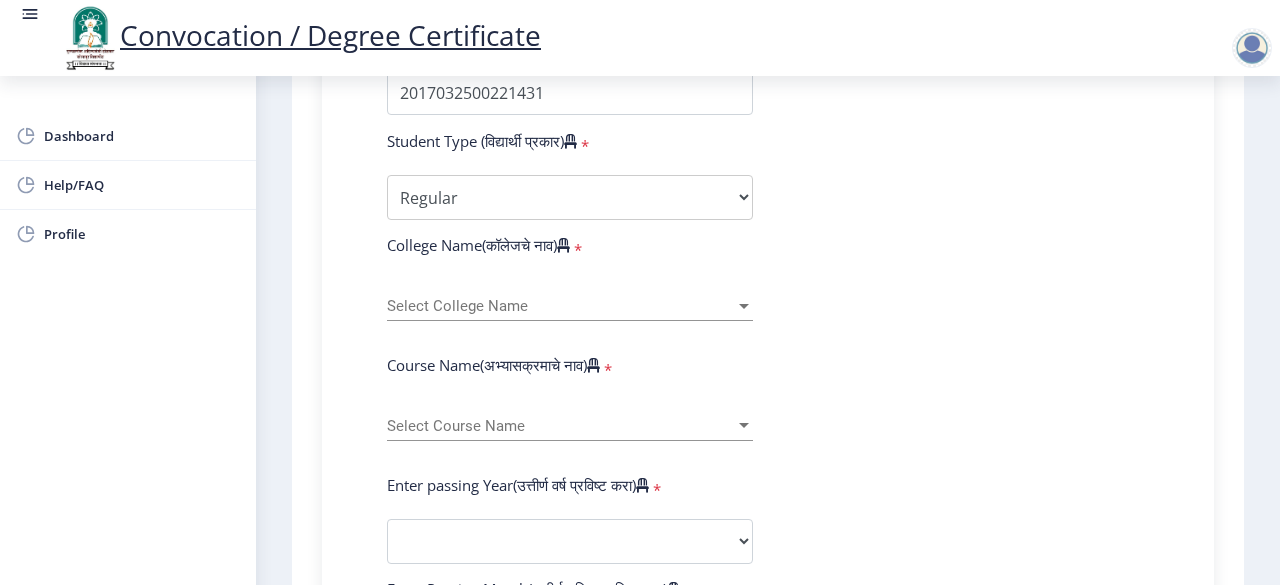 click on "Select College Name" at bounding box center [561, 306] 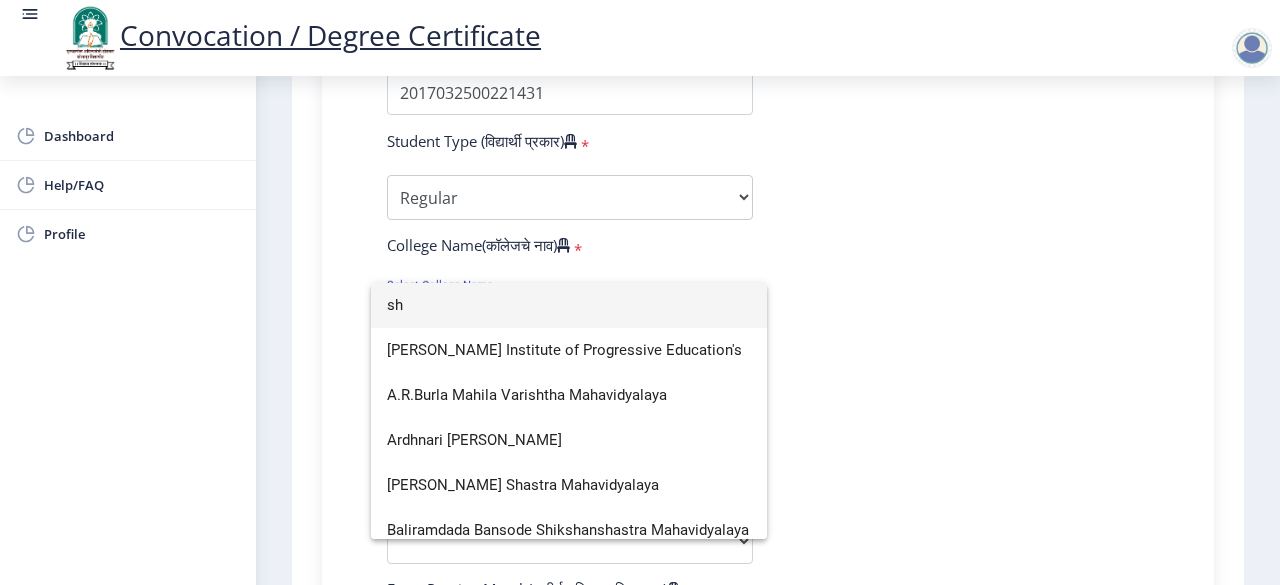 type on "s" 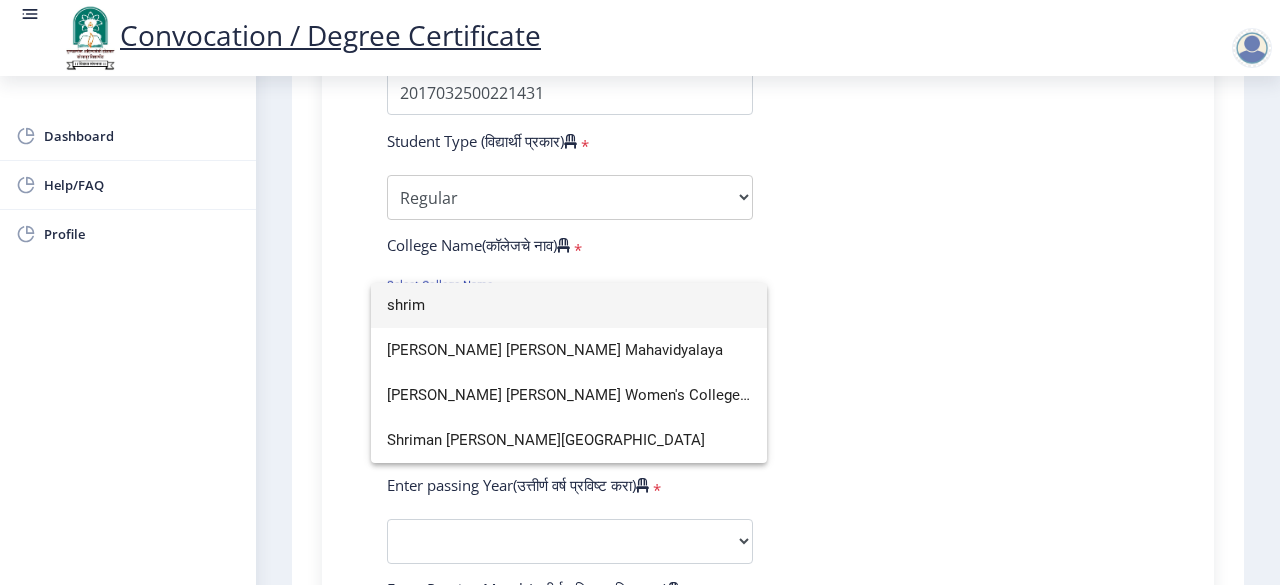 scroll, scrollTop: 0, scrollLeft: 0, axis: both 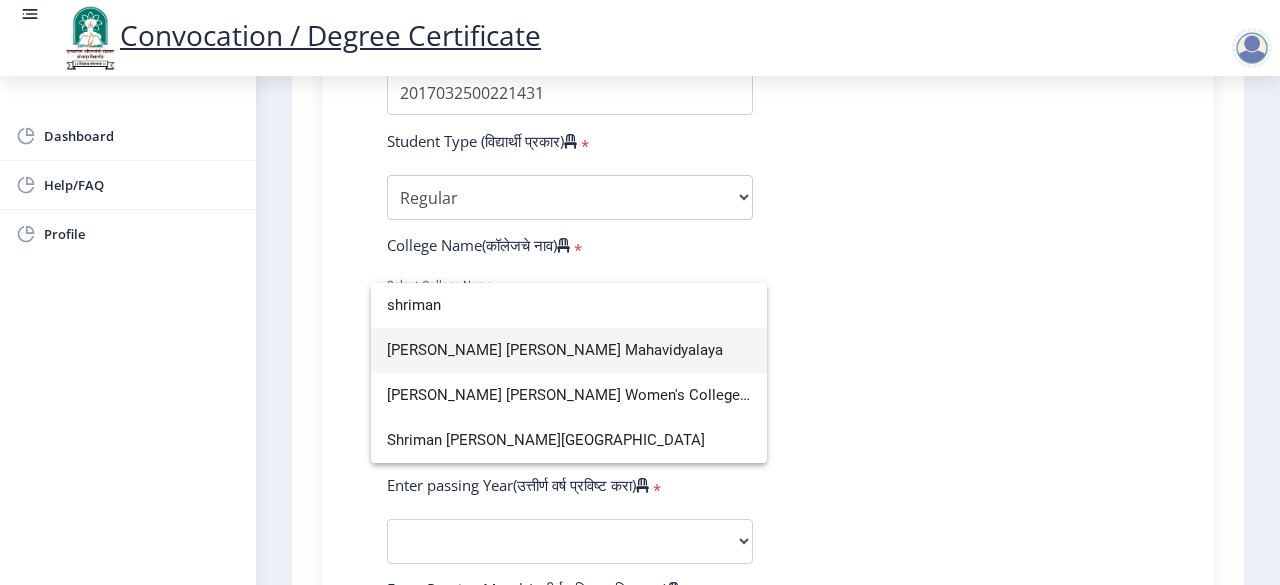 type on "shriman" 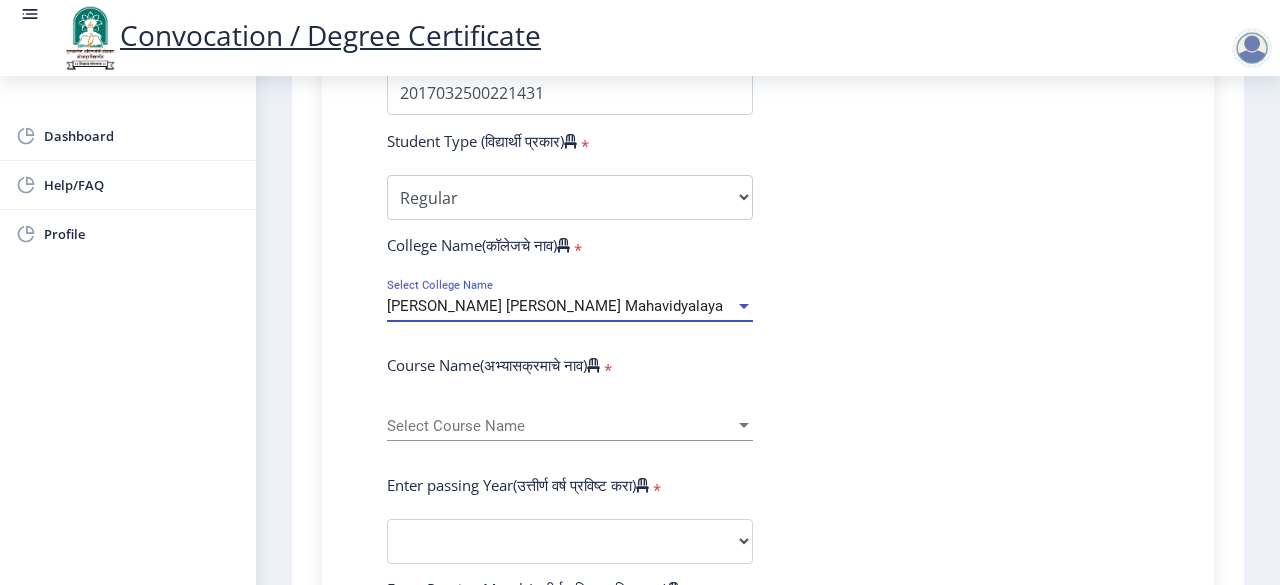 click on "Select Course Name" at bounding box center (561, 426) 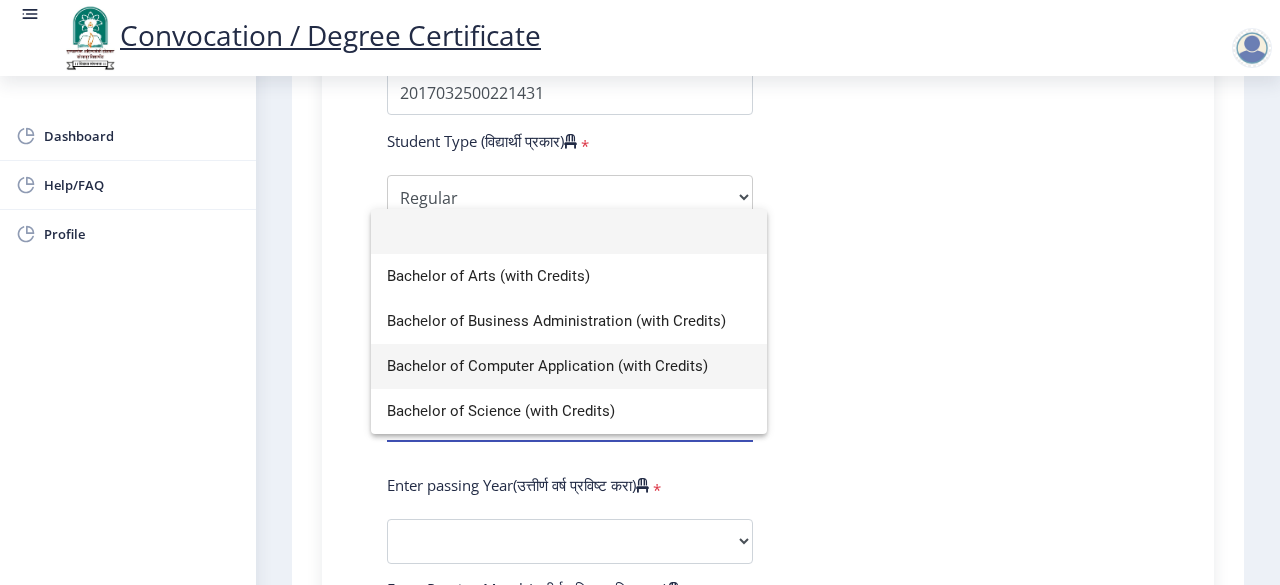 click on "Bachelor of Computer Application (with Credits)" at bounding box center (569, 366) 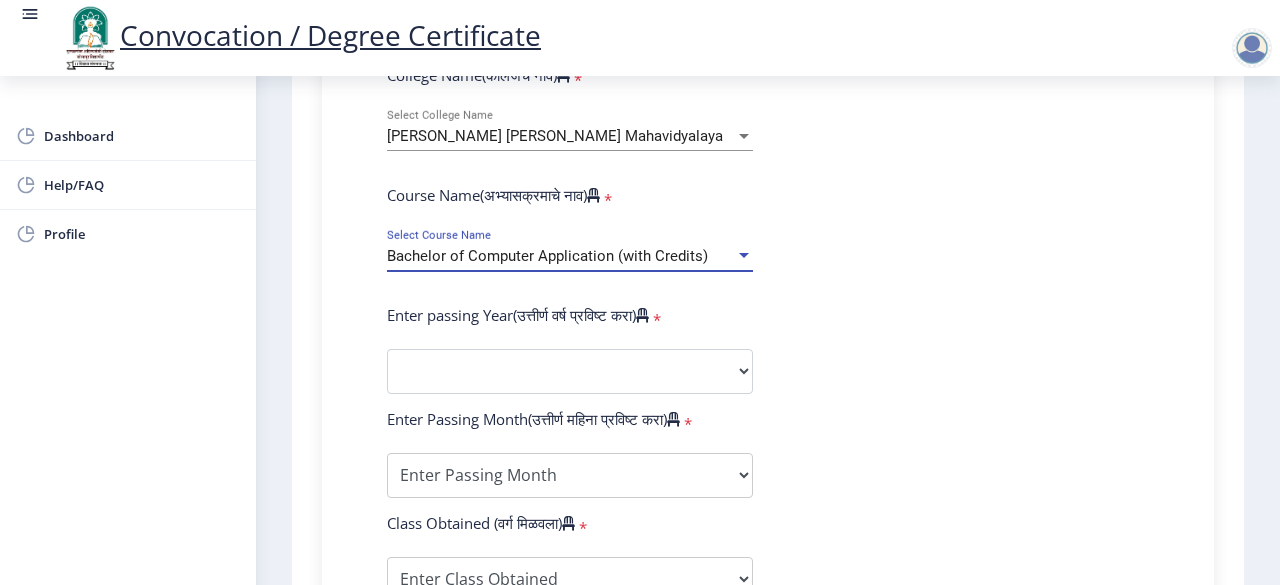 scroll, scrollTop: 800, scrollLeft: 0, axis: vertical 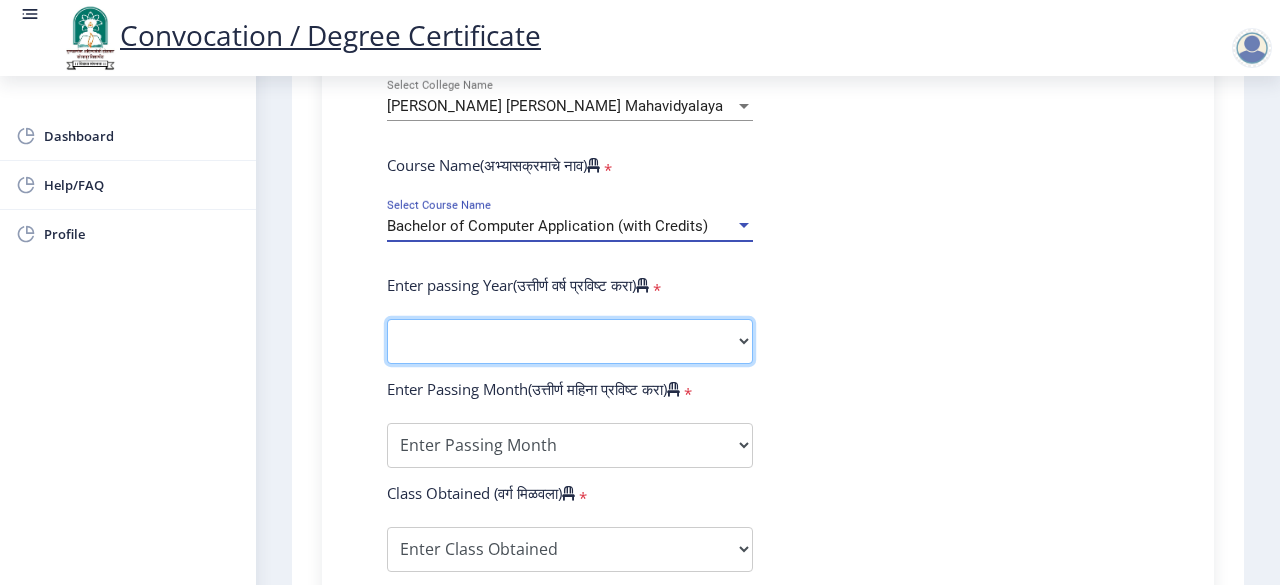 click on "2025   2024   2023   2022   2021   2020   2019   2018   2017   2016   2015   2014   2013   2012   2011   2010   2009   2008   2007   2006   2005   2004   2003   2002   2001   2000   1999   1998   1997   1996   1995   1994   1993   1992   1991   1990   1989   1988   1987   1986   1985   1984   1983   1982   1981   1980   1979   1978   1977   1976" 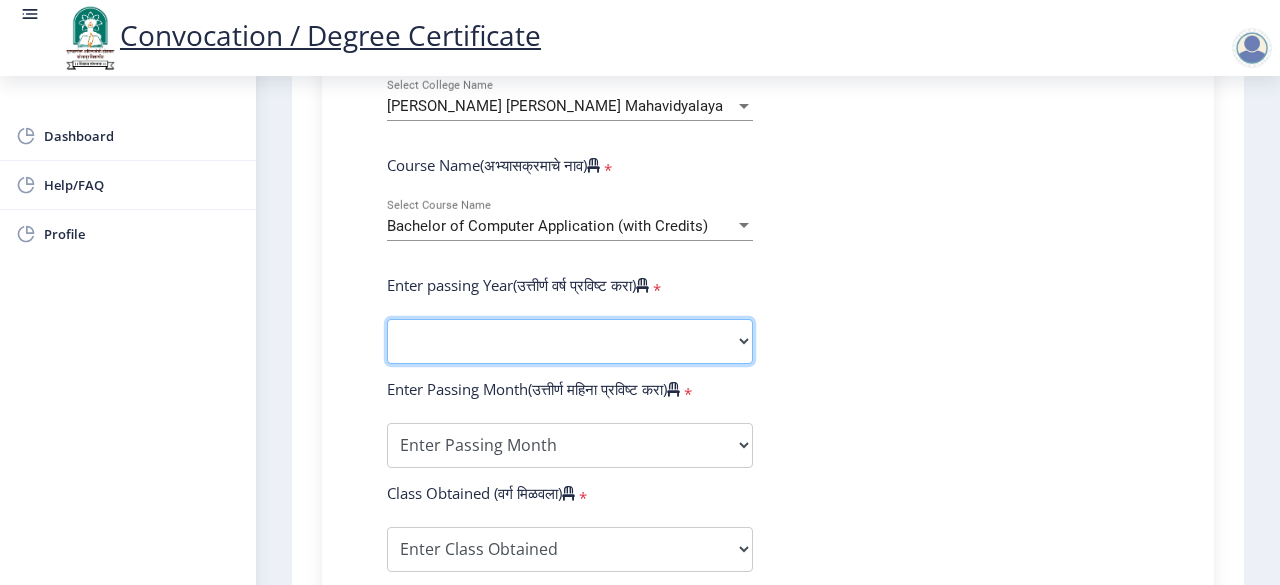select on "2020" 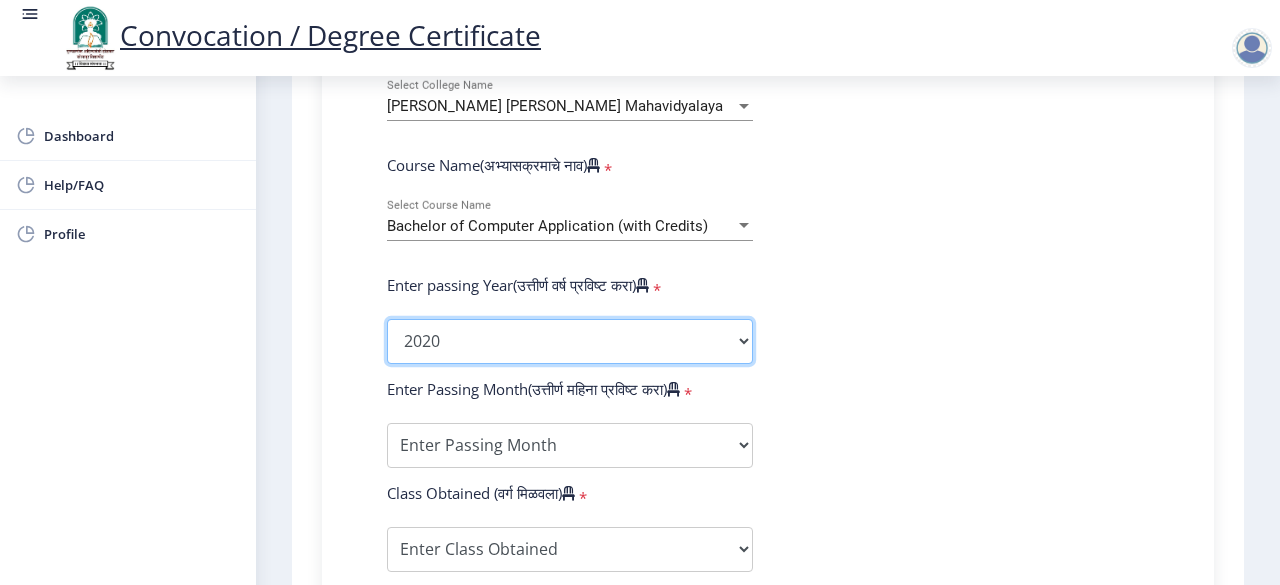 click on "2025   2024   2023   2022   2021   2020   2019   2018   2017   2016   2015   2014   2013   2012   2011   2010   2009   2008   2007   2006   2005   2004   2003   2002   2001   2000   1999   1998   1997   1996   1995   1994   1993   1992   1991   1990   1989   1988   1987   1986   1985   1984   1983   1982   1981   1980   1979   1978   1977   1976" 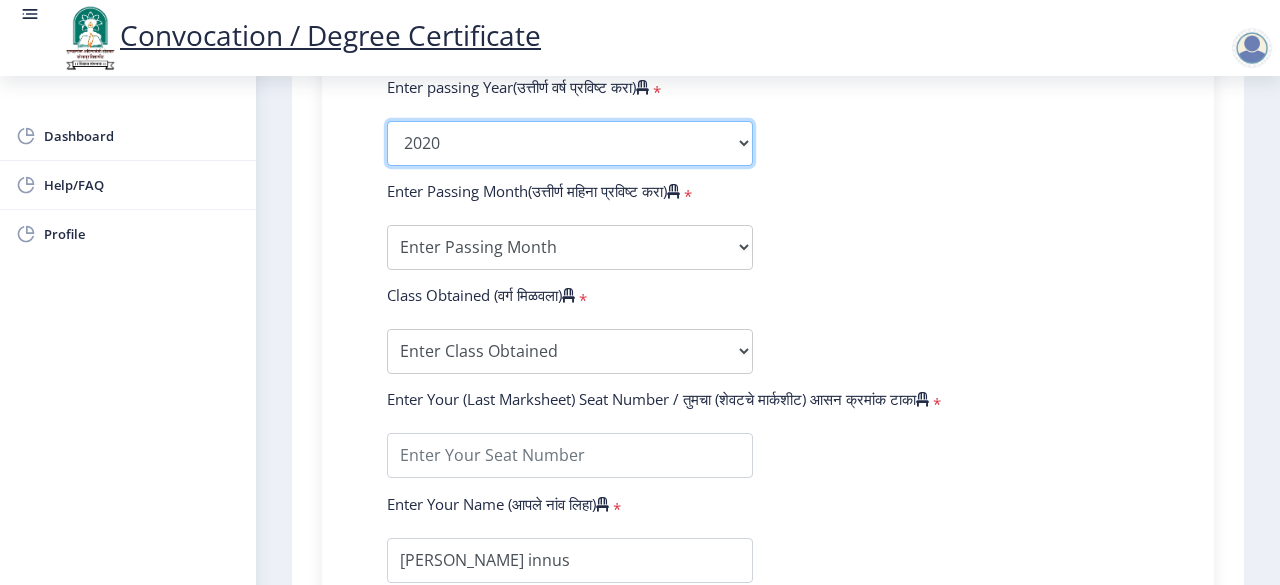 scroll, scrollTop: 1000, scrollLeft: 0, axis: vertical 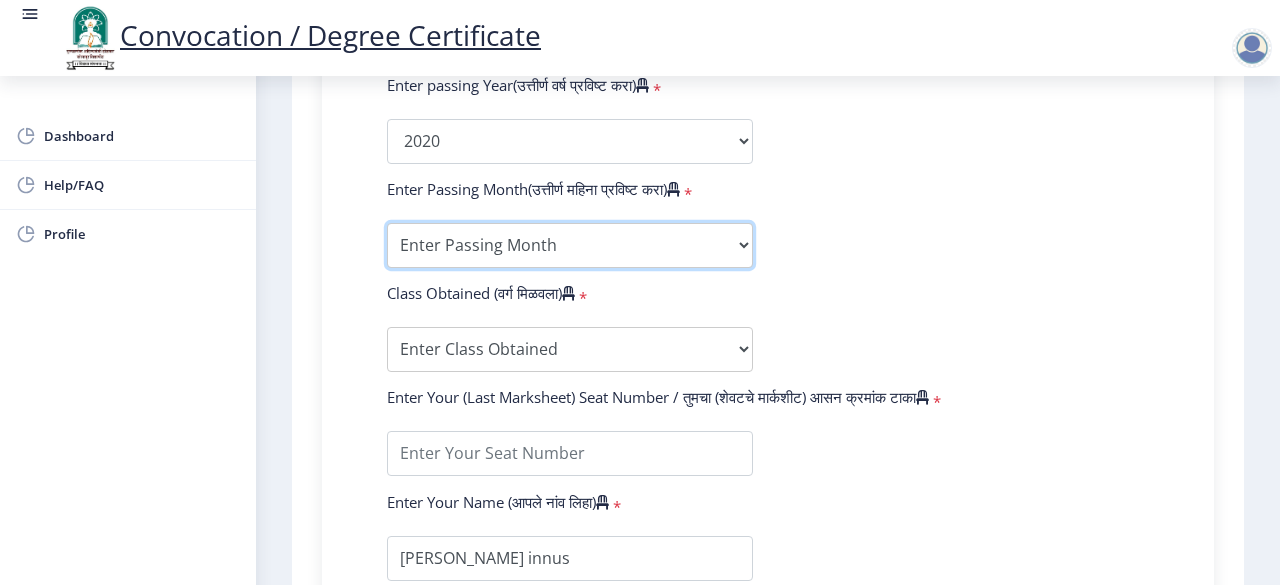 click on "Enter Passing Month March April May October November December" at bounding box center (570, 245) 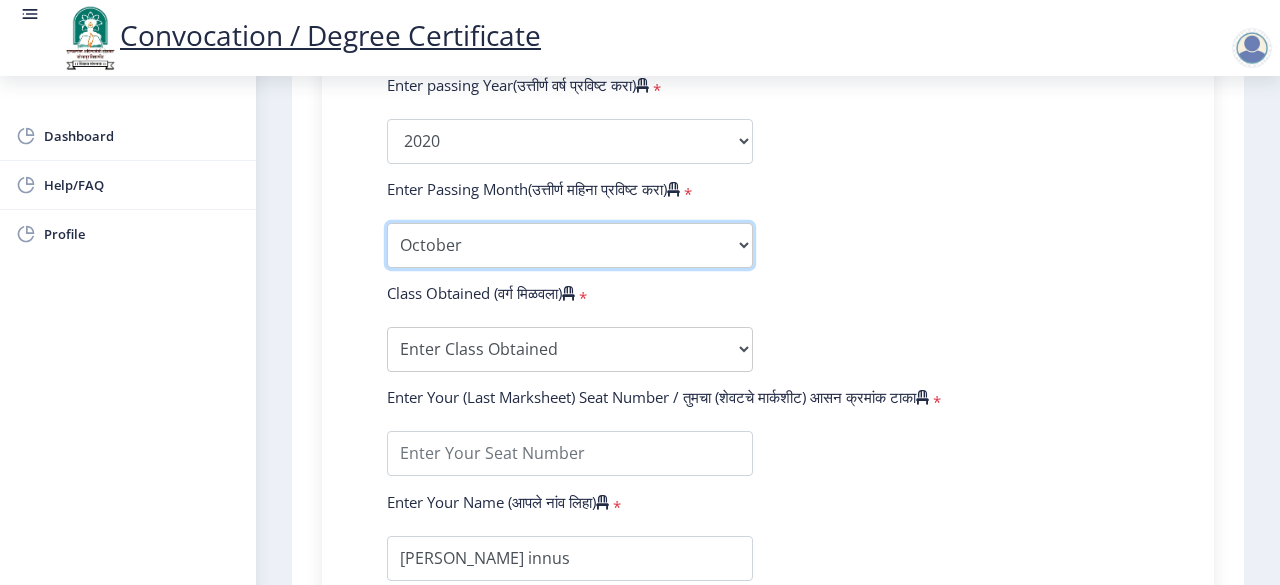 click on "Enter Passing Month March April May October November December" at bounding box center [570, 245] 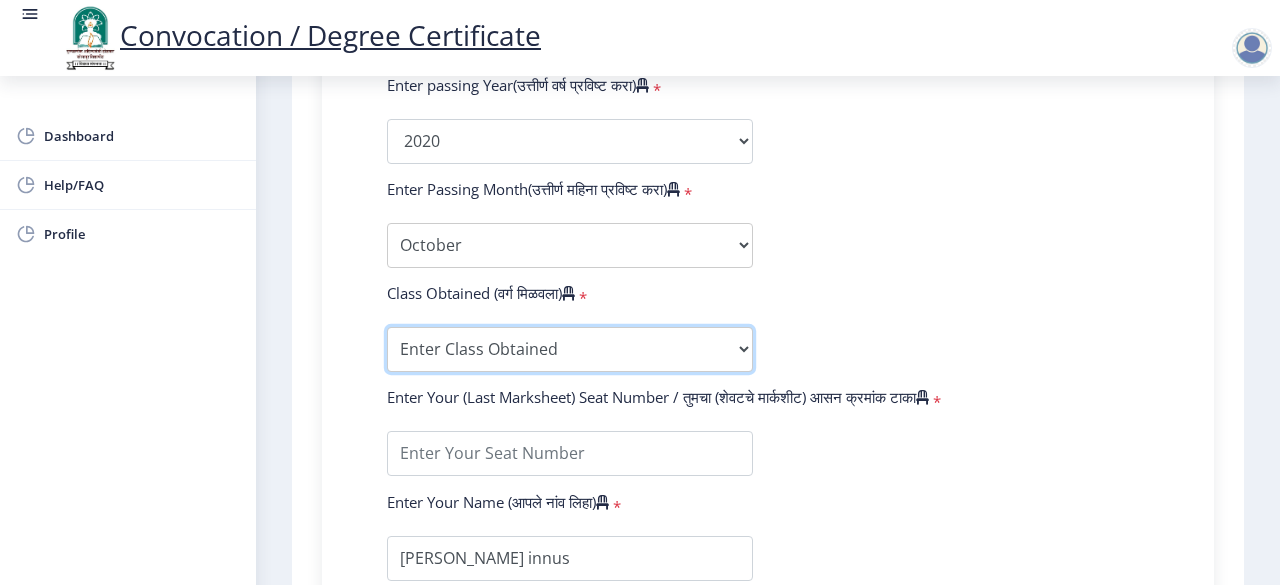click on "Enter Class Obtained DISTINCTION FIRST CLASS HIGHER SECOND CLASS SECOND CLASS PASS CLASS OUTSTANDING - EXEMPLARY FIRST CLASS WITH DISTINCTION Grade O Grade A+ Grade A Grade B+ Grade B Grade C+ Grade C Grade D Grade E" at bounding box center [570, 349] 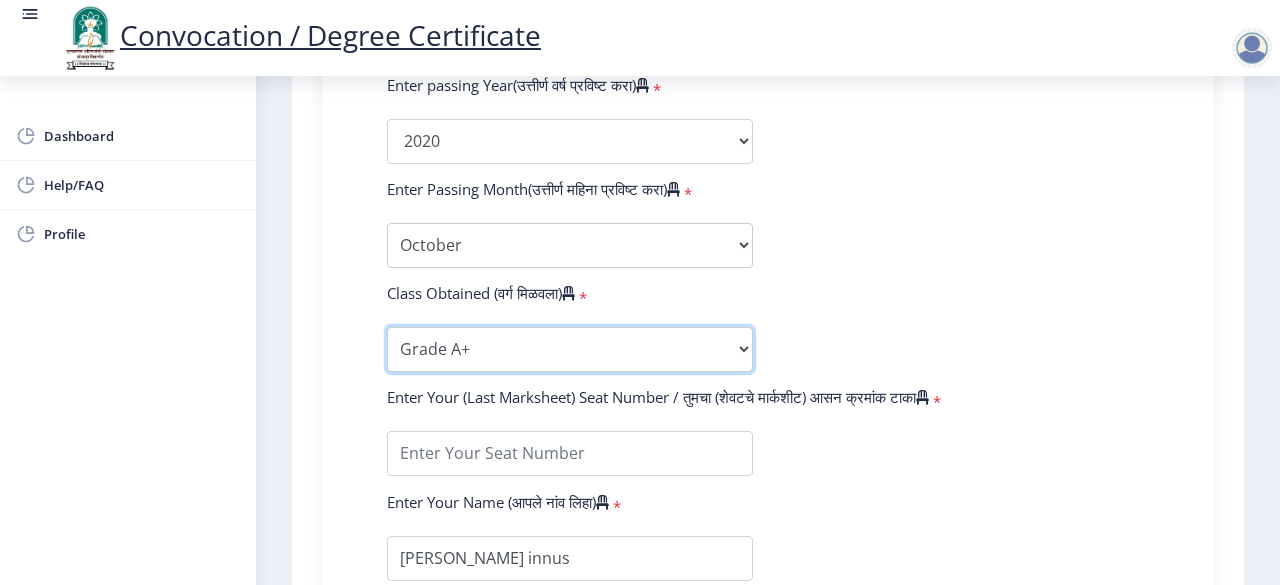 click on "Enter Class Obtained DISTINCTION FIRST CLASS HIGHER SECOND CLASS SECOND CLASS PASS CLASS OUTSTANDING - EXEMPLARY FIRST CLASS WITH DISTINCTION Grade O Grade A+ Grade A Grade B+ Grade B Grade C+ Grade C Grade D Grade E" at bounding box center (570, 349) 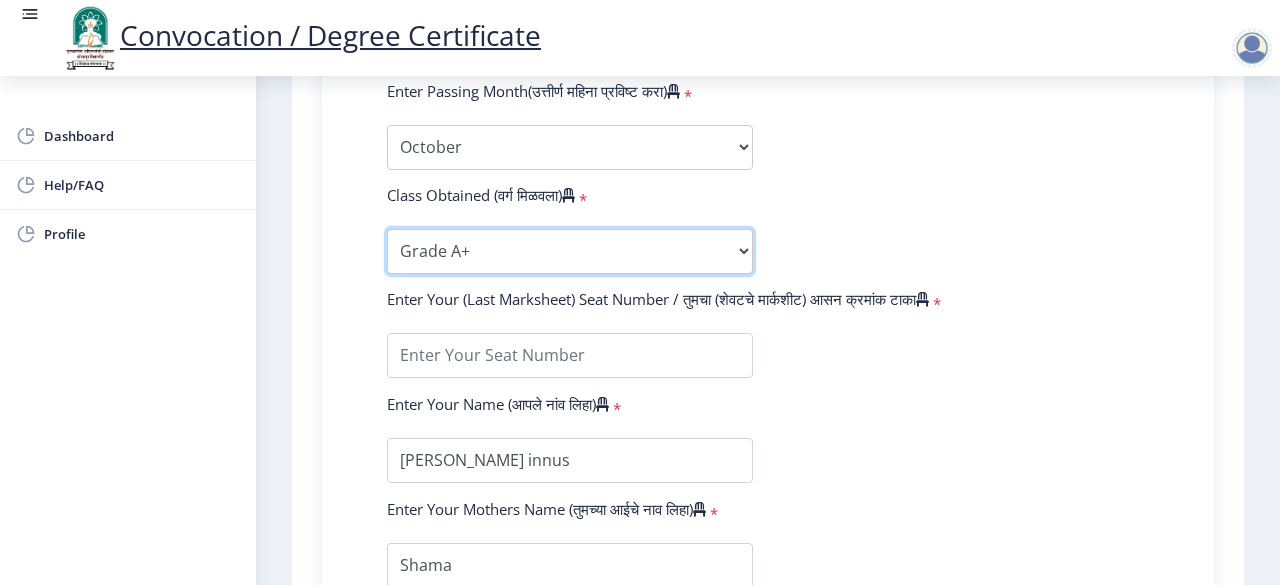 scroll, scrollTop: 1100, scrollLeft: 0, axis: vertical 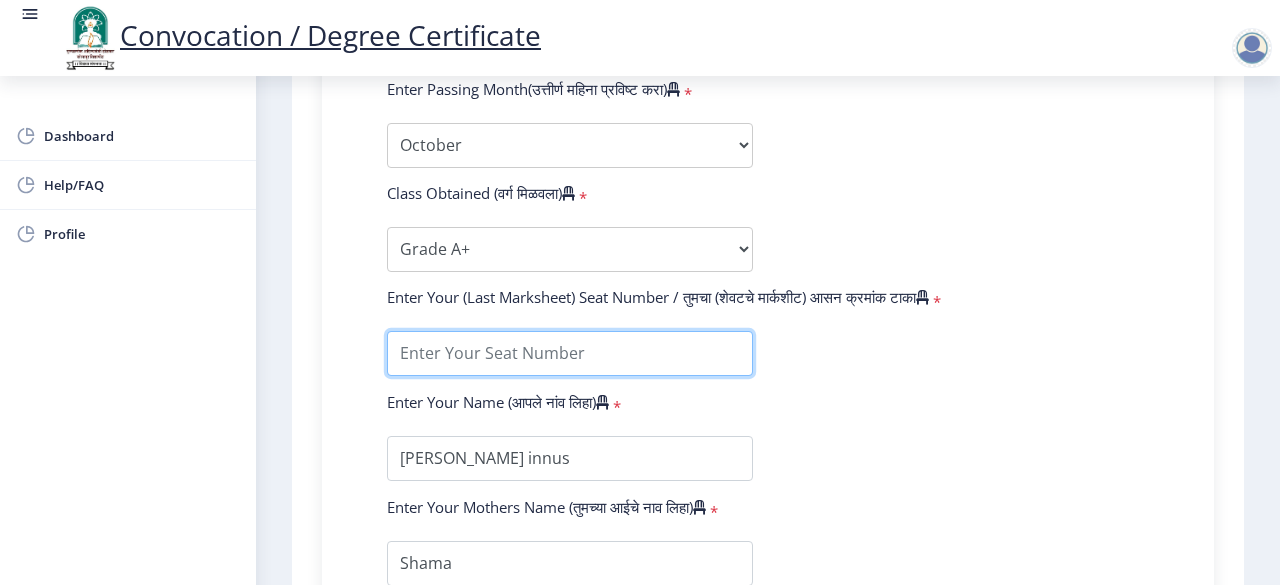 click at bounding box center [570, 353] 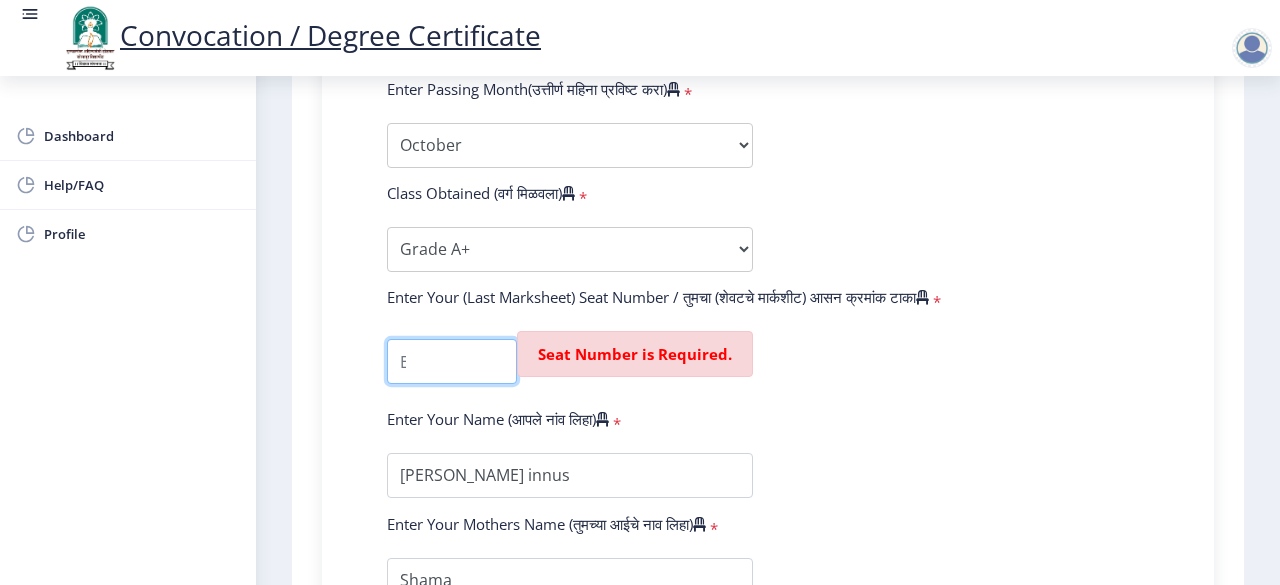 paste on "722143" 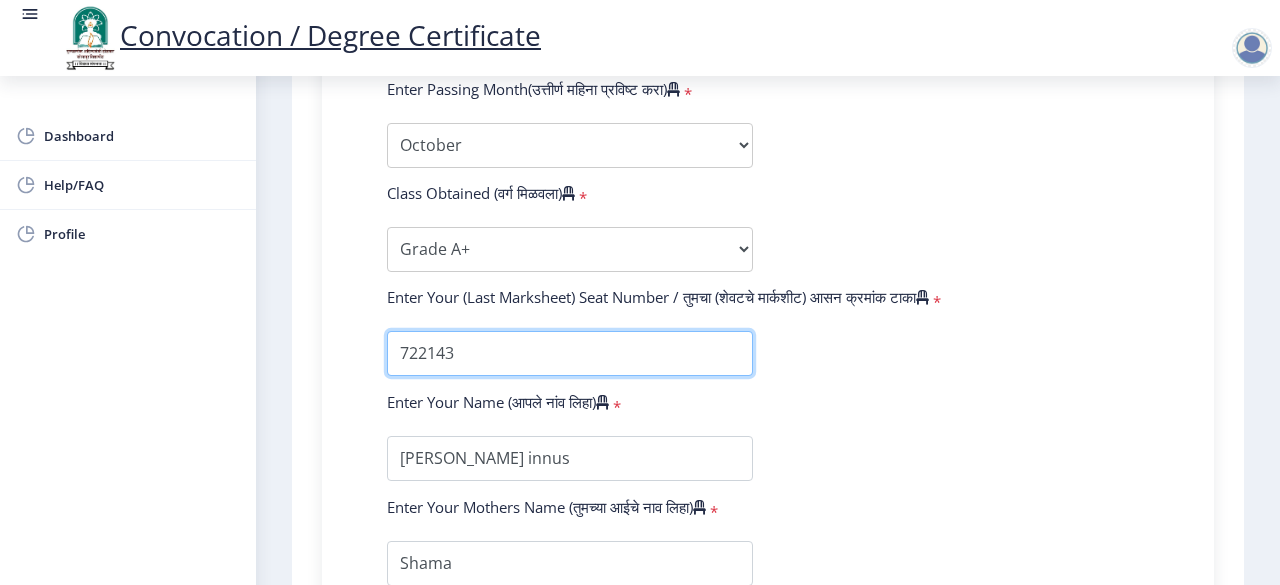 type on "722143" 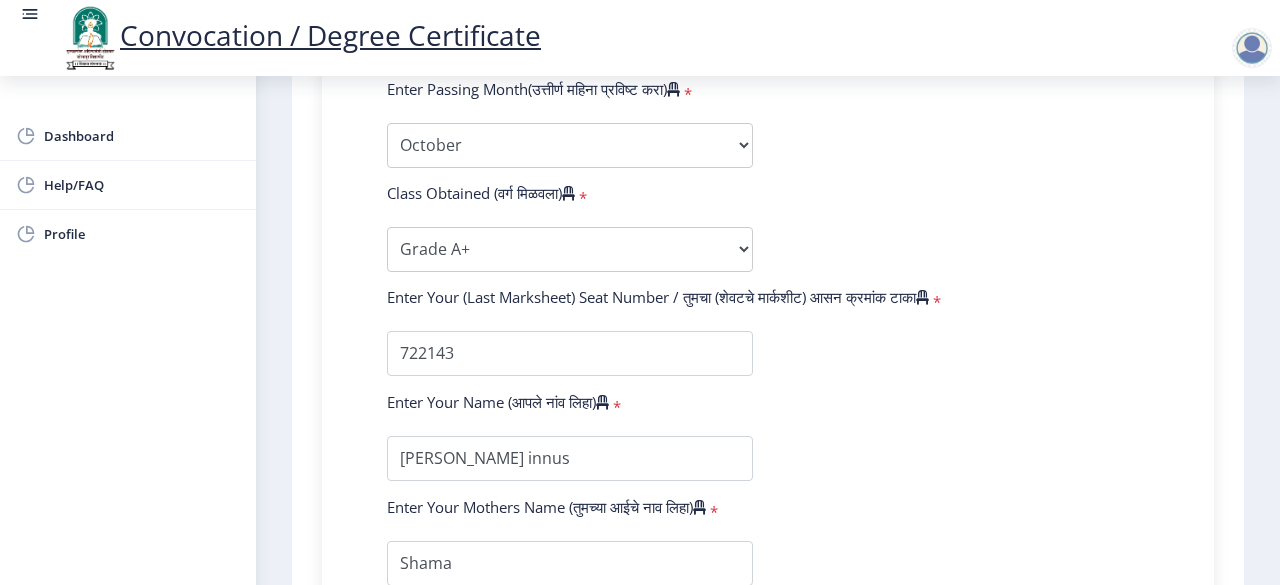 click on "Enter Your Name (आपले नांव लिहा)   *" 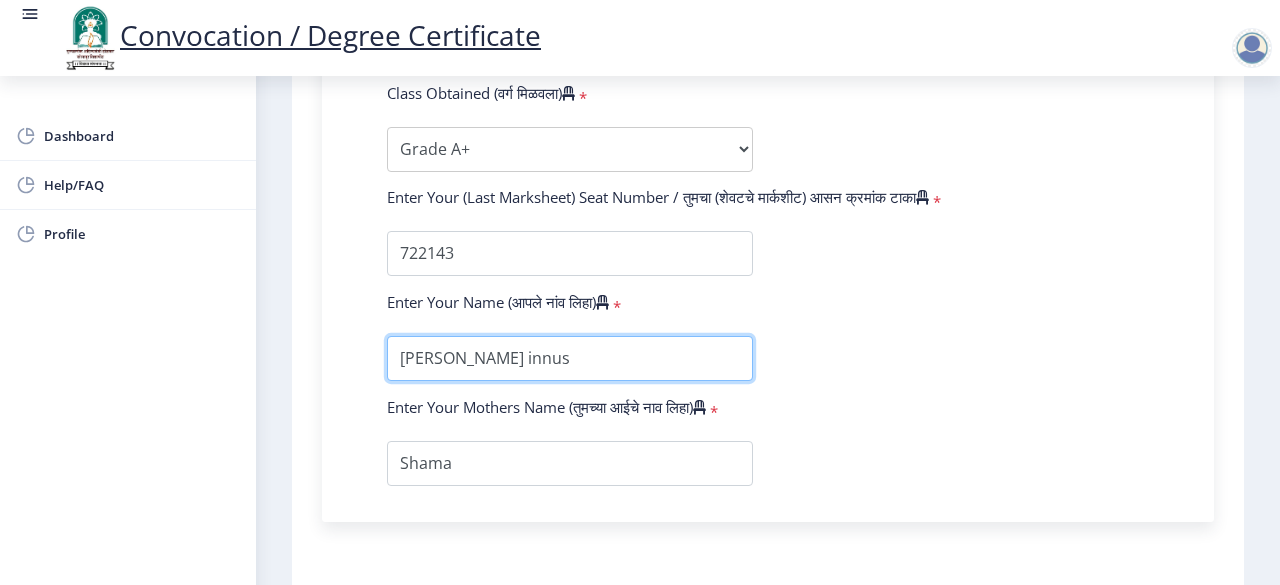 click at bounding box center (570, 358) 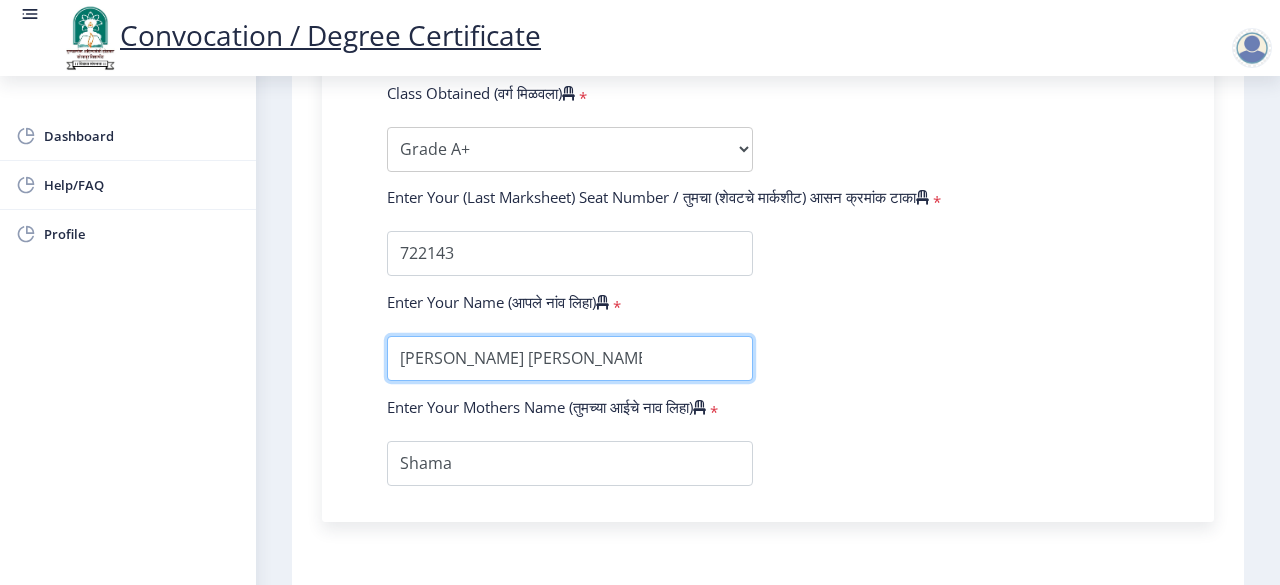 type on "[PERSON_NAME] [PERSON_NAME]" 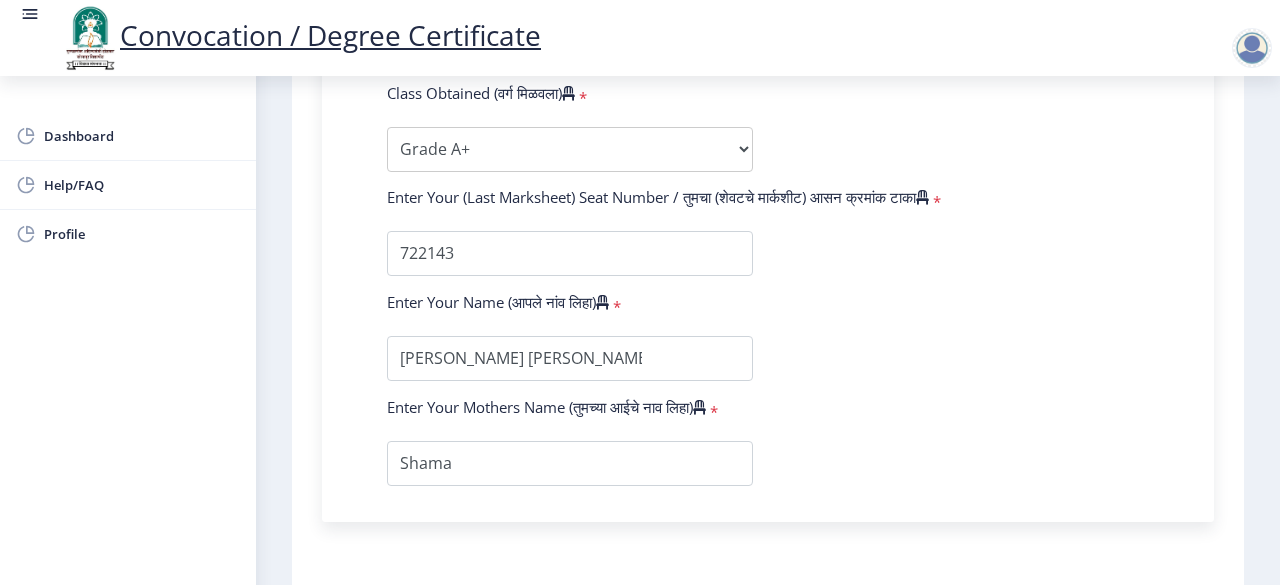 click on "Enter Your Name (आपले नांव लिहा)   *" 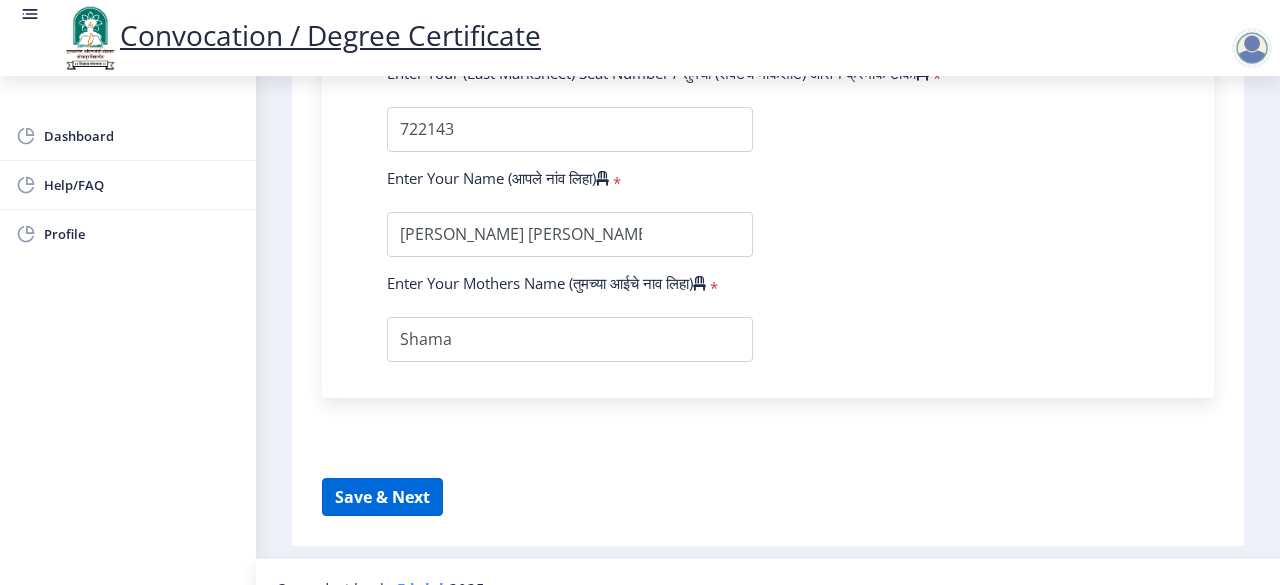 scroll, scrollTop: 1355, scrollLeft: 0, axis: vertical 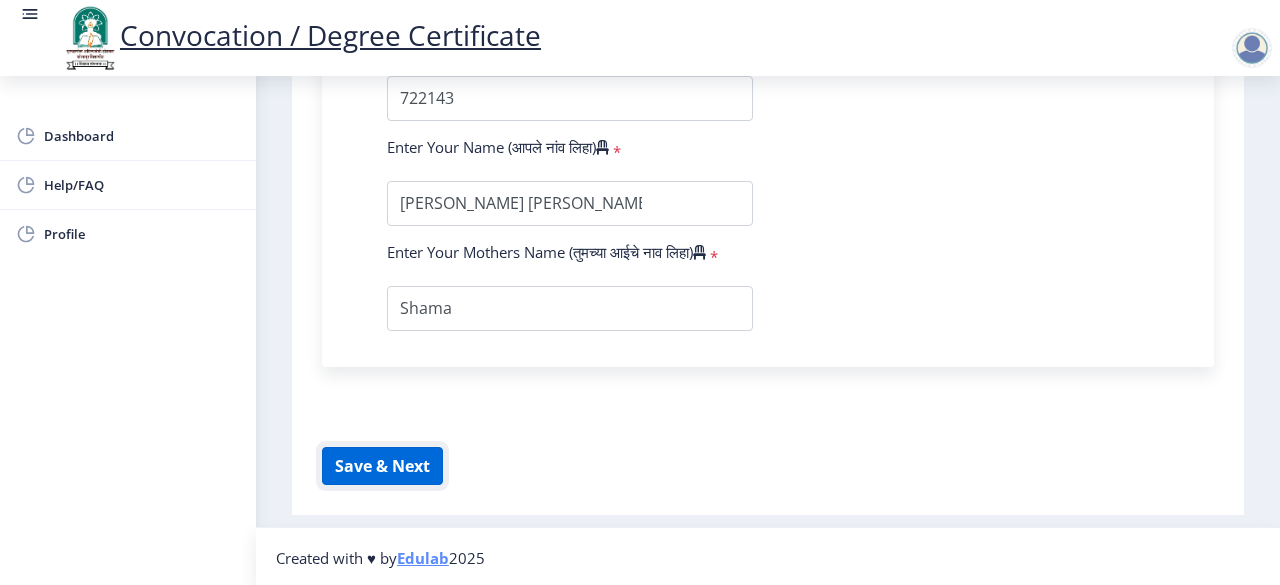 click on "Save & Next" 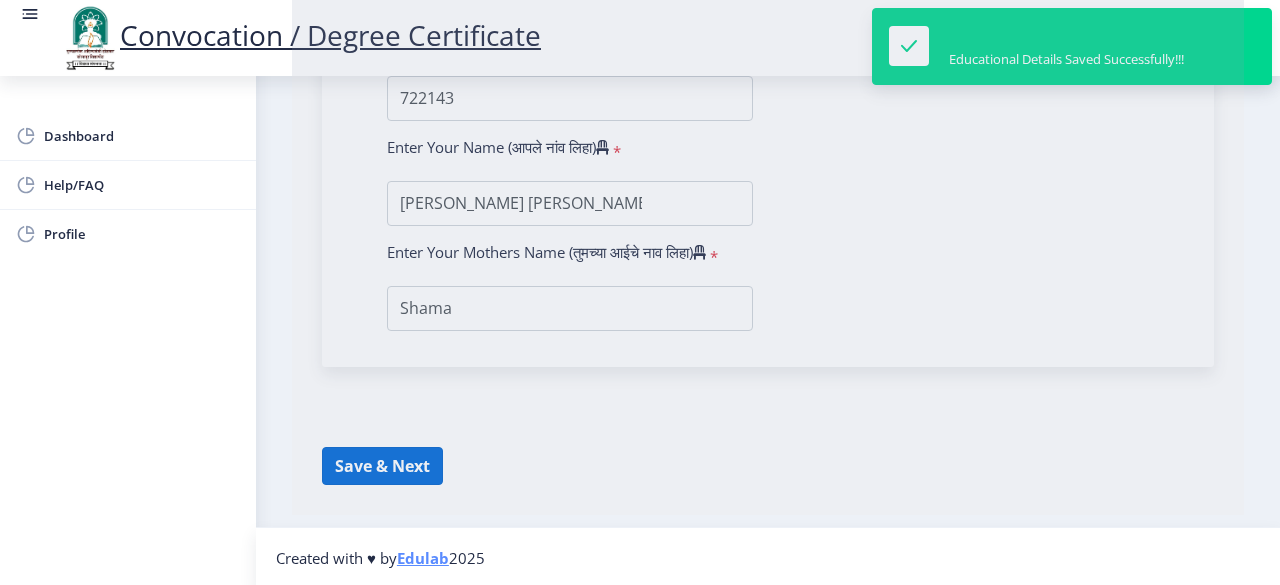 select 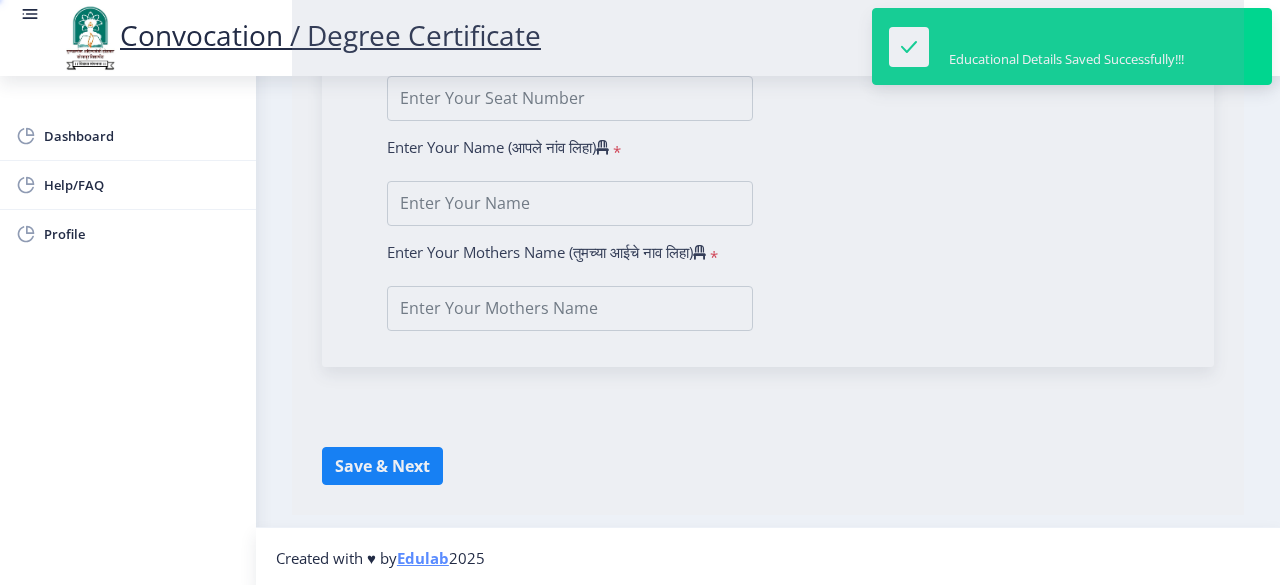 type on "[PERSON_NAME] innus" 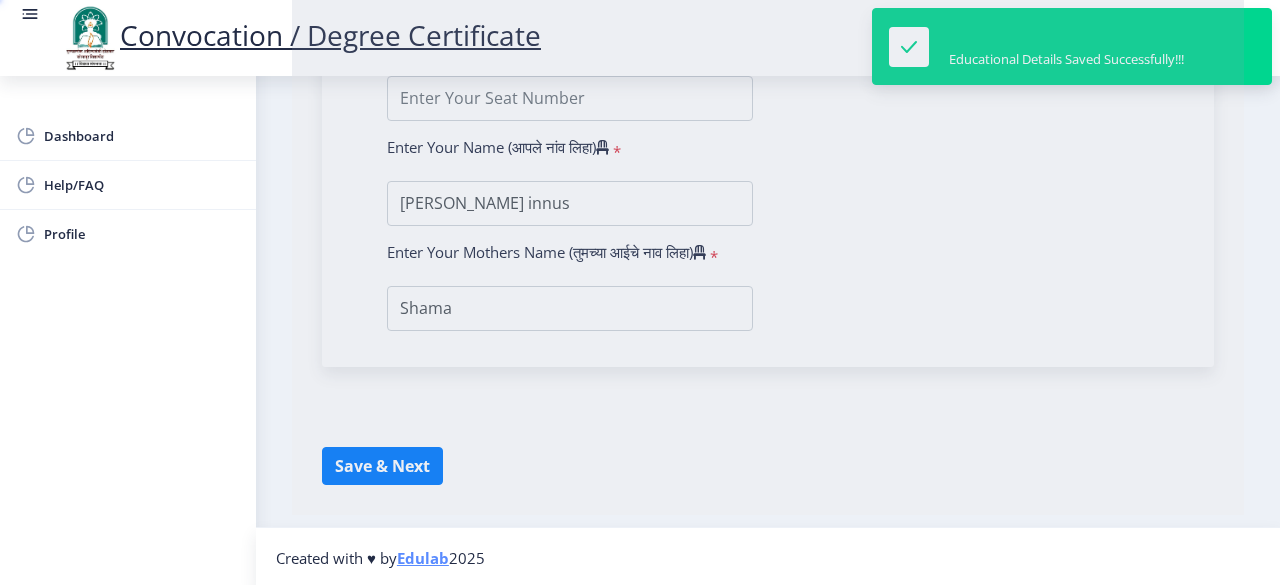 scroll, scrollTop: 0, scrollLeft: 0, axis: both 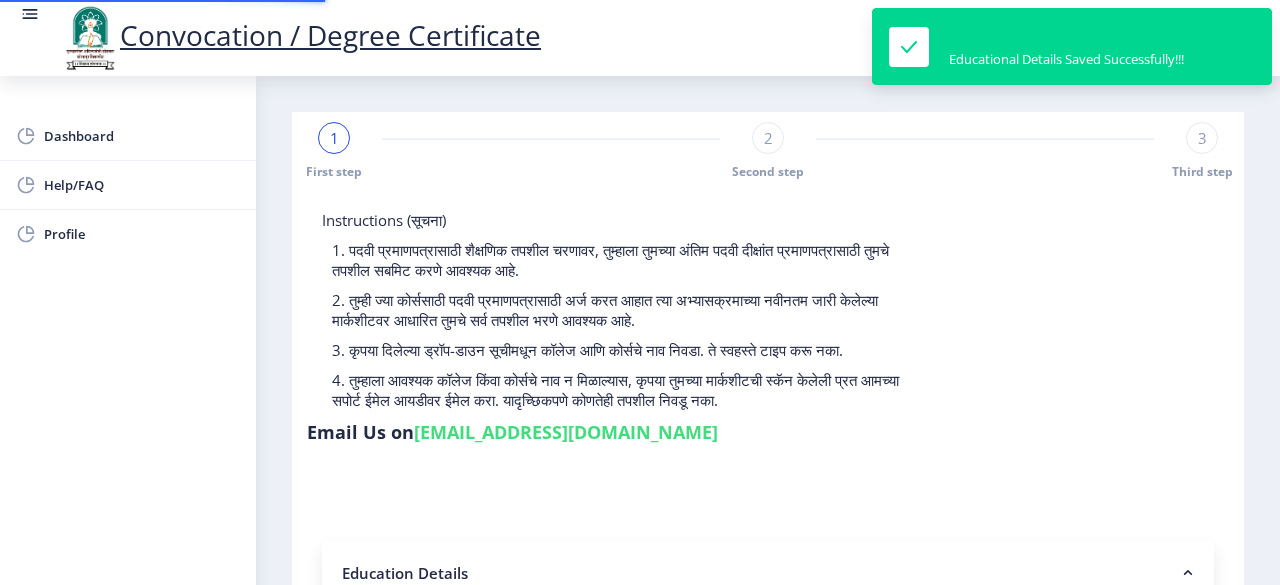 type on "2017032500221431" 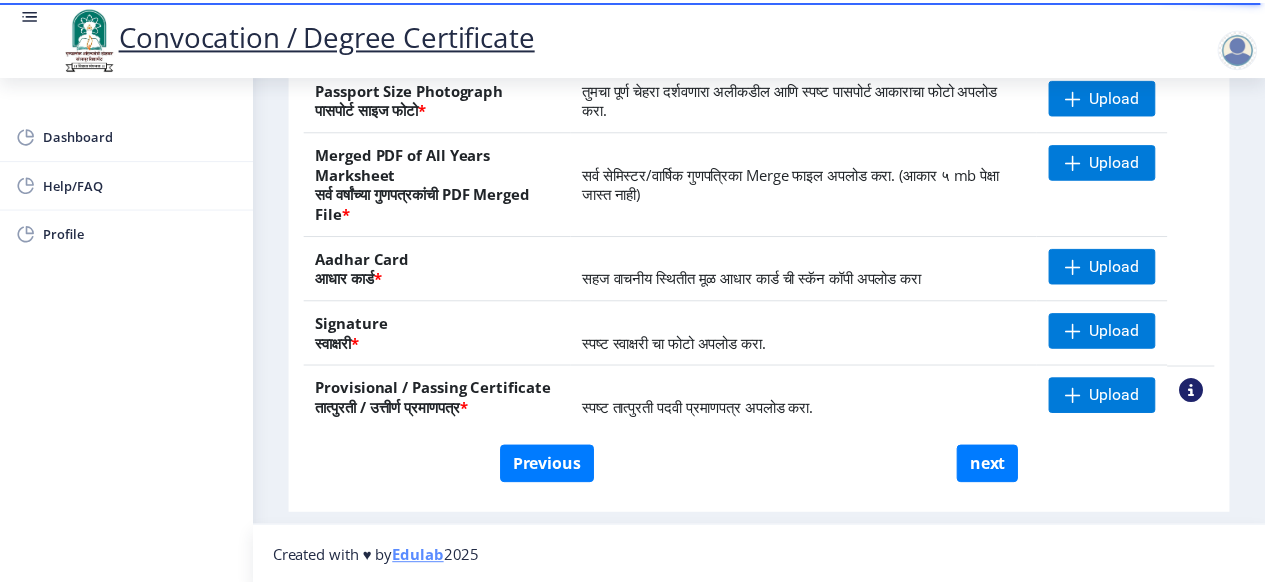 scroll, scrollTop: 342, scrollLeft: 0, axis: vertical 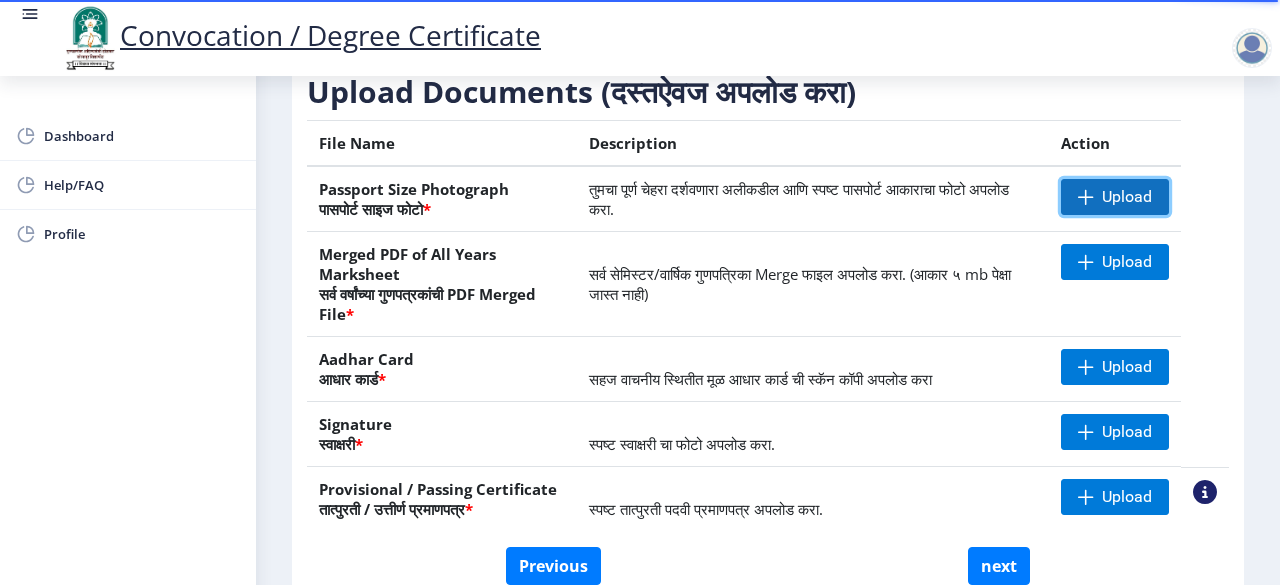 click on "Upload" 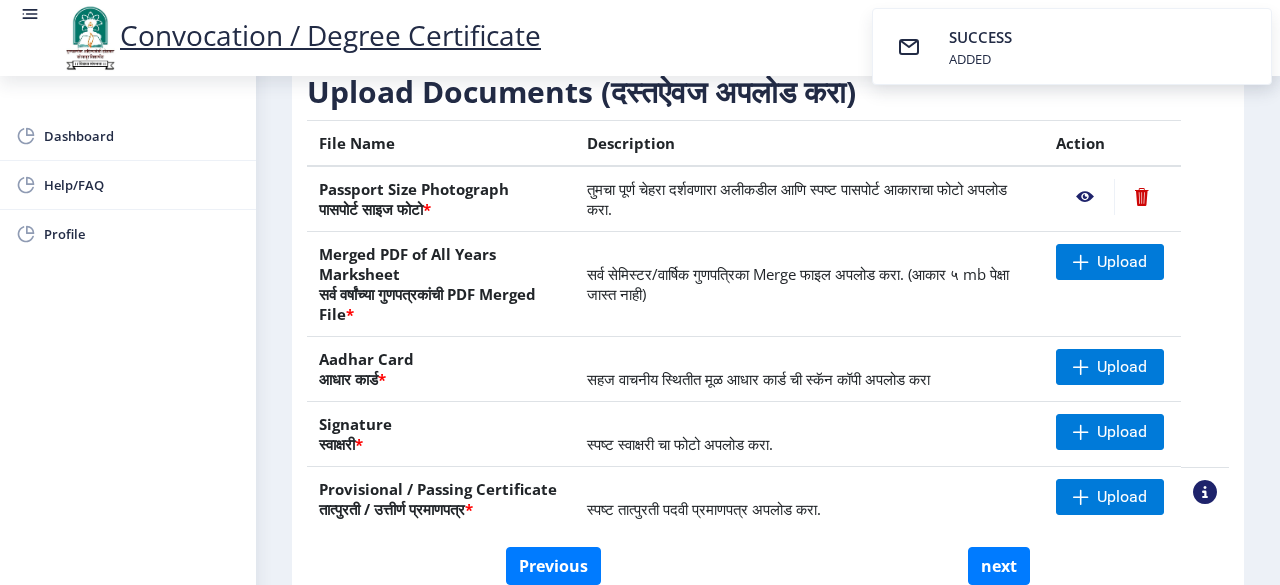 click 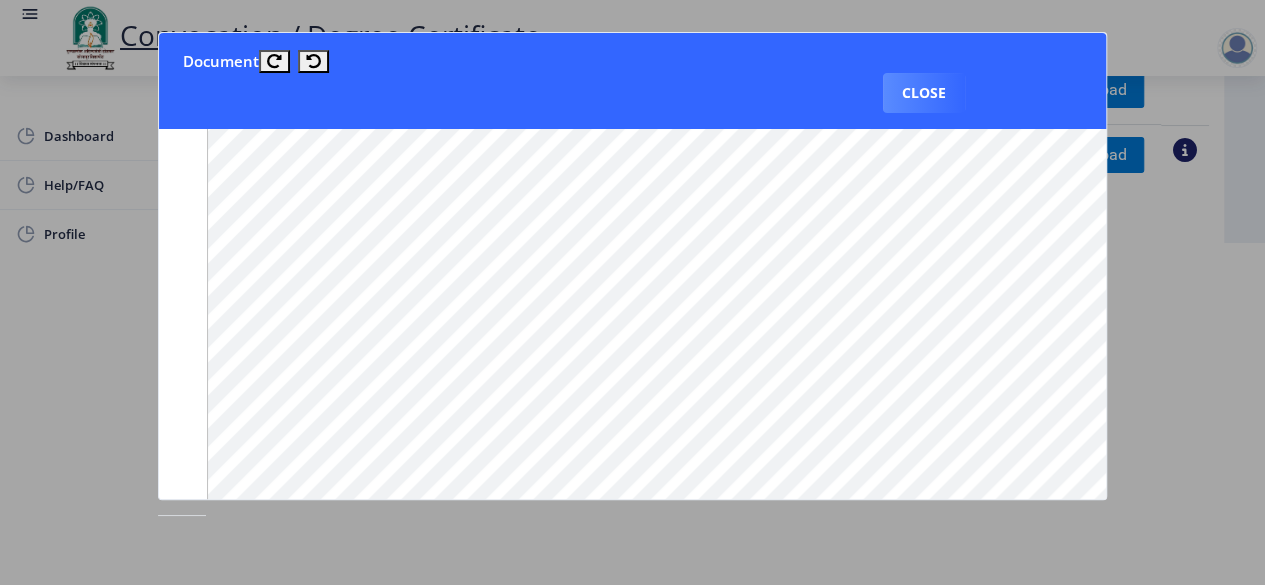 scroll, scrollTop: 1154, scrollLeft: 0, axis: vertical 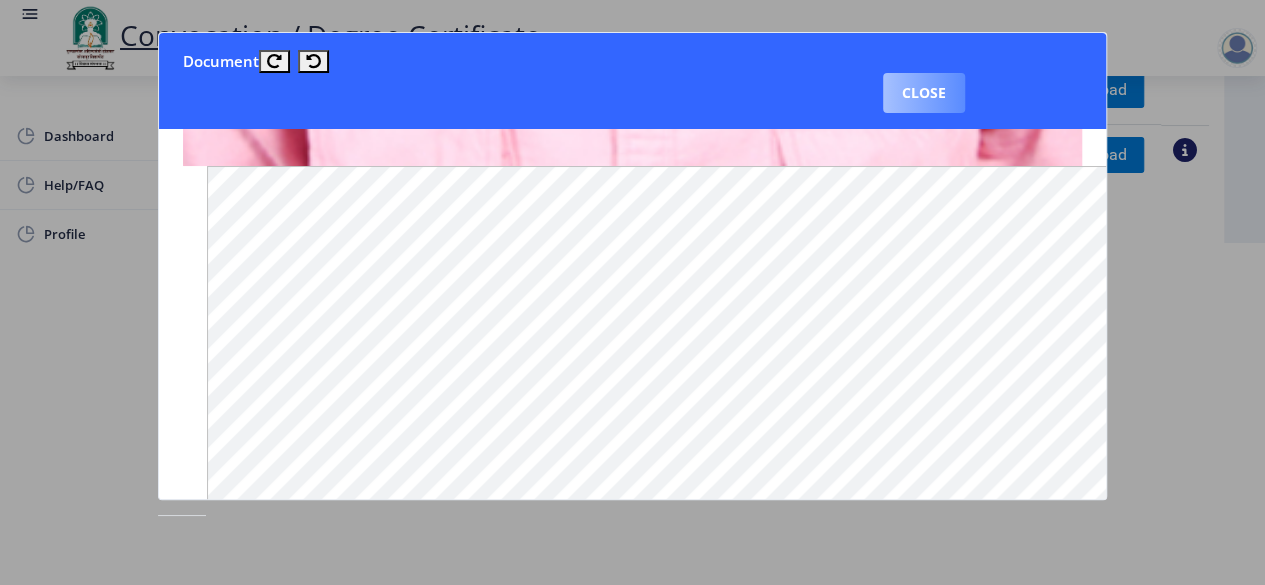 click on "Close" at bounding box center [924, 93] 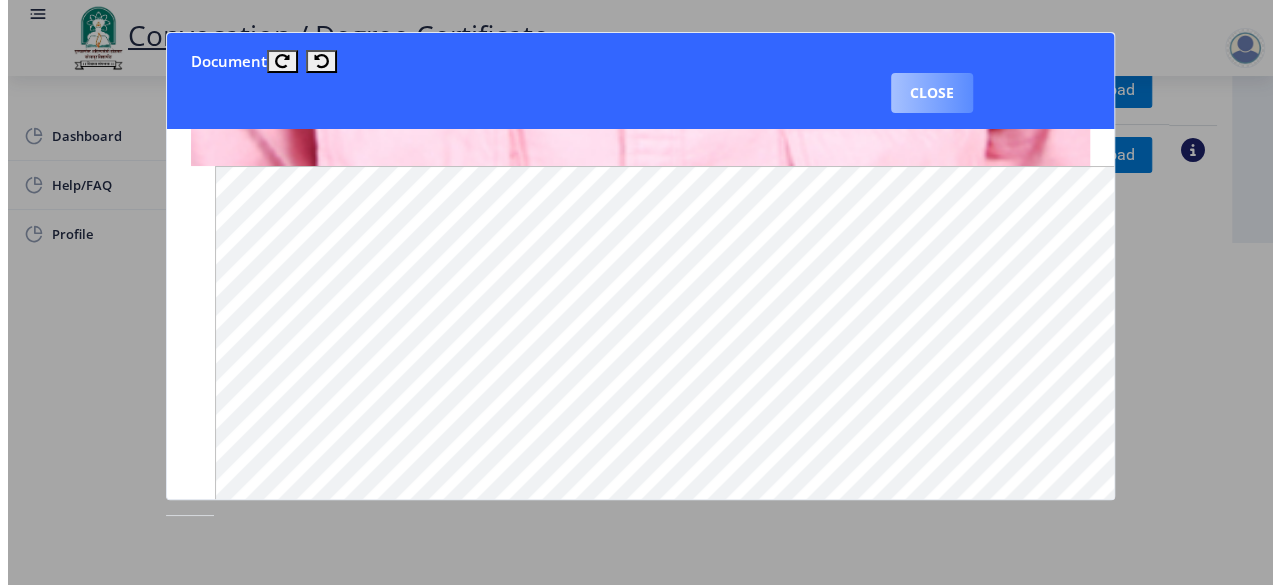scroll, scrollTop: 246, scrollLeft: 0, axis: vertical 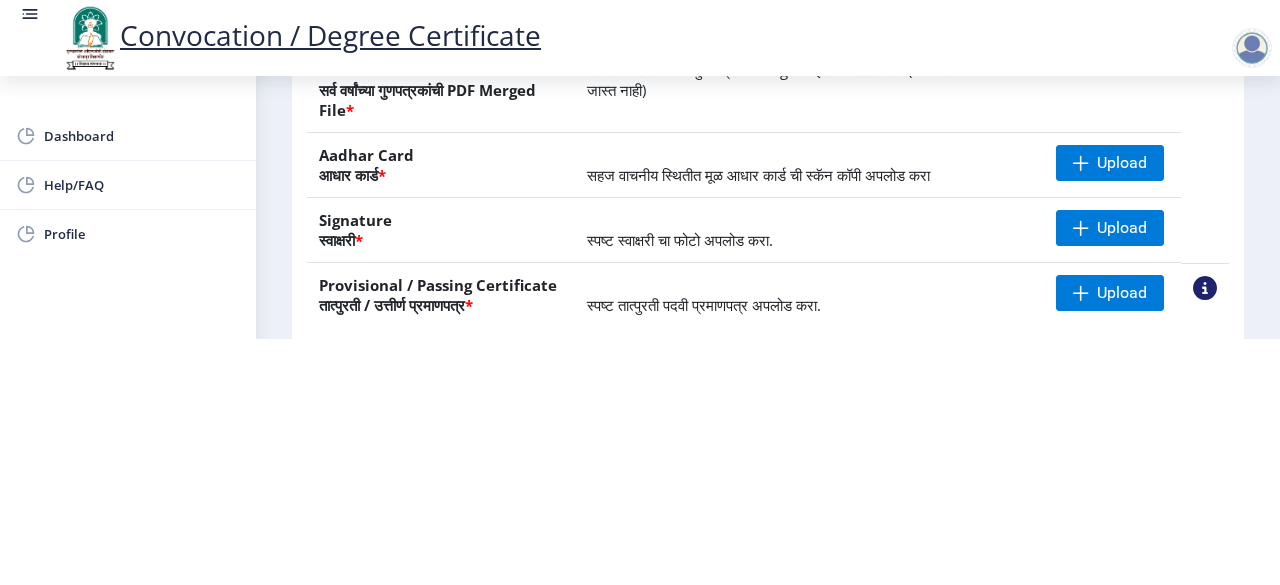 click on "Convocation / Degree Certificate Dashboard Help/FAQ Profile First step 2 Second step 3 Third step Instructions (सूचना) 1. कृपया लक्षात घ्या की तुम्हाला मूळ दस्तऐवजांच्या स्कॅन केलेल्या प्रती योग्य स्वरूपात आणि सरळ स्थितीत अपलोड कराव्या लागतील.  2. प्रत्येक दस्तऐवज स्वतंत्रपणे एक एक करून अपलोड करा आणि कृपया लक्षात ठेवा कि फाइलचा आकार 5MB (35mm X 45mm) पेक्षा जास्त नसावा. (दस्तऐवज एकाच फाईलमध्ये विलीन करू नका.)  Need Help? Email Us on   [EMAIL_ADDRESS][DOMAIN_NAME]  Upload Documents (दस्तऐवज अपलोड करा)  File Name Description *" at bounding box center [640, 46] 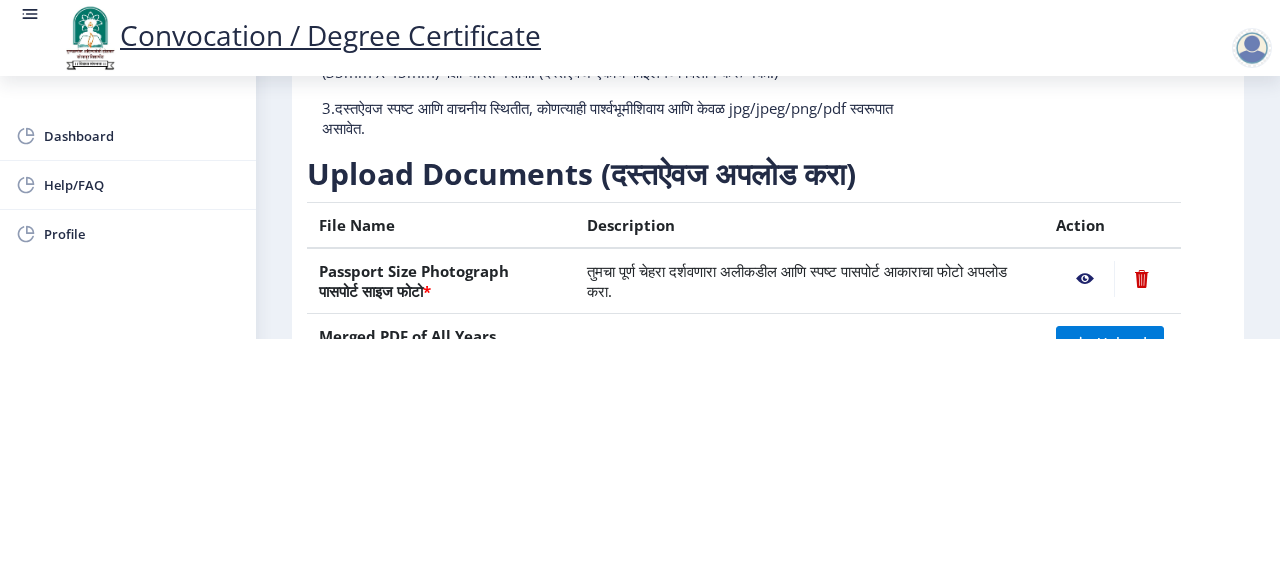 scroll, scrollTop: 0, scrollLeft: 0, axis: both 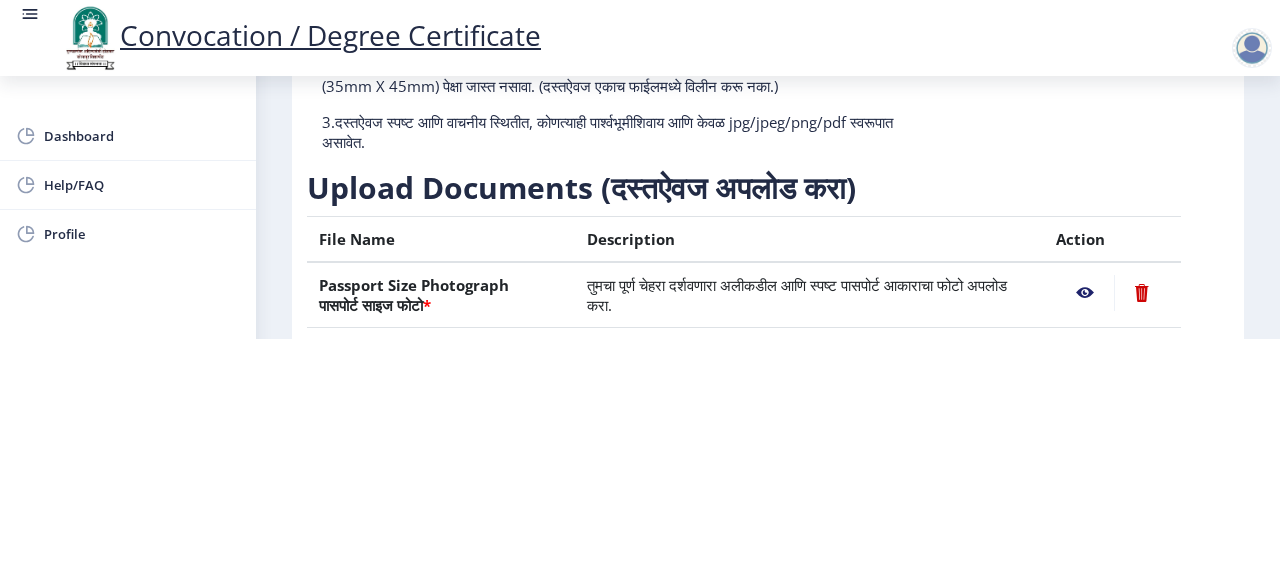 click 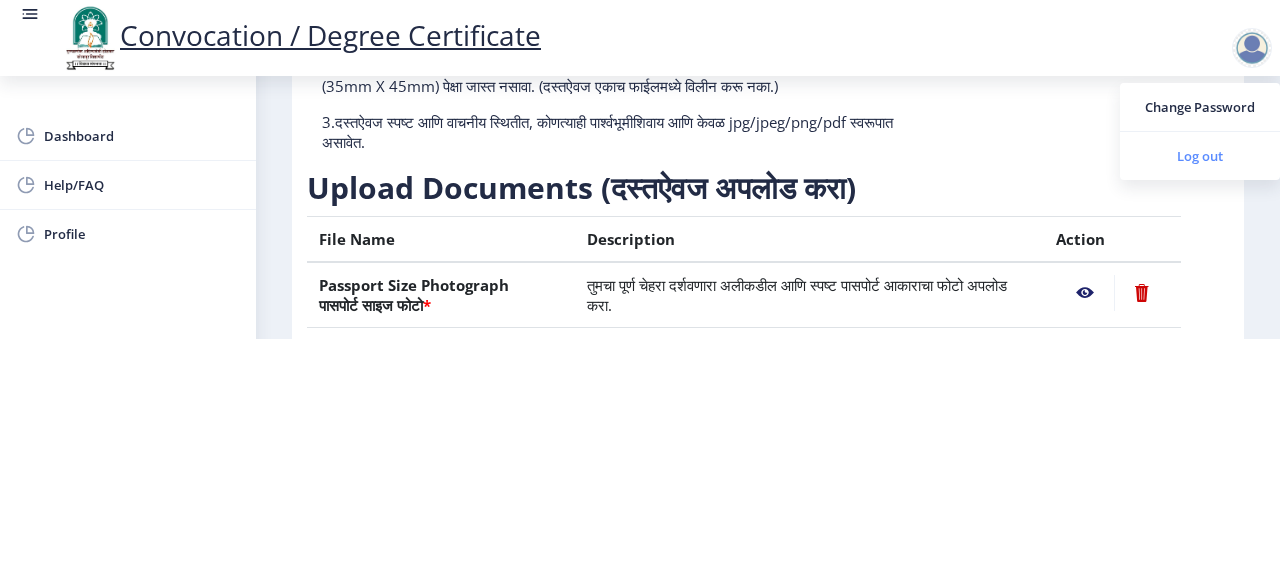click on "Log out" at bounding box center (1200, 156) 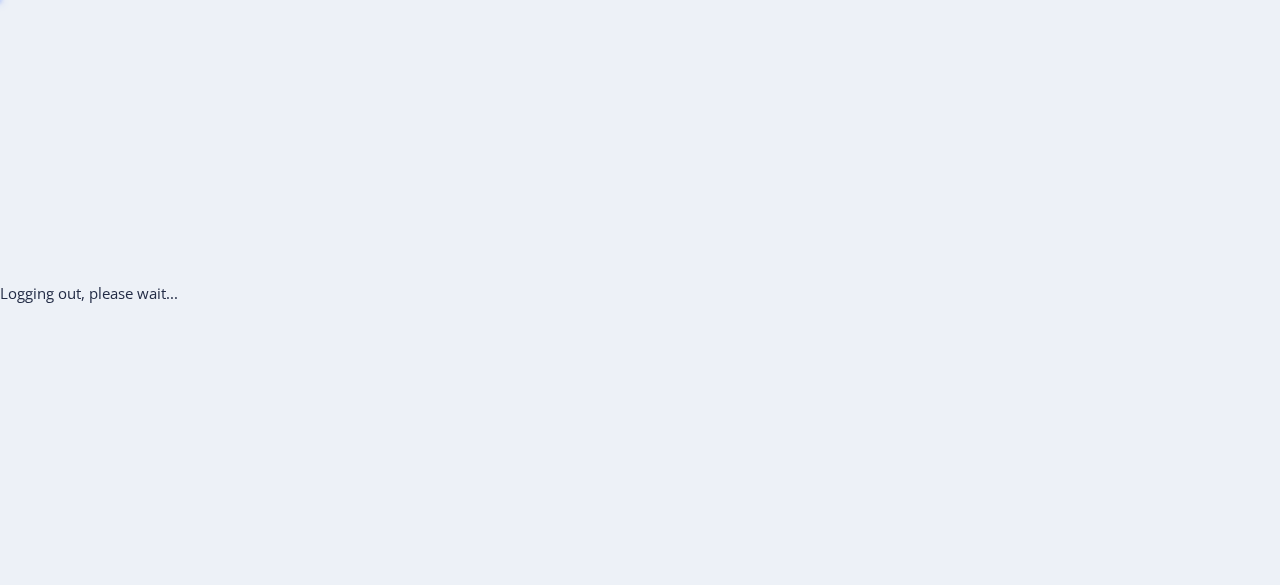 scroll, scrollTop: 0, scrollLeft: 0, axis: both 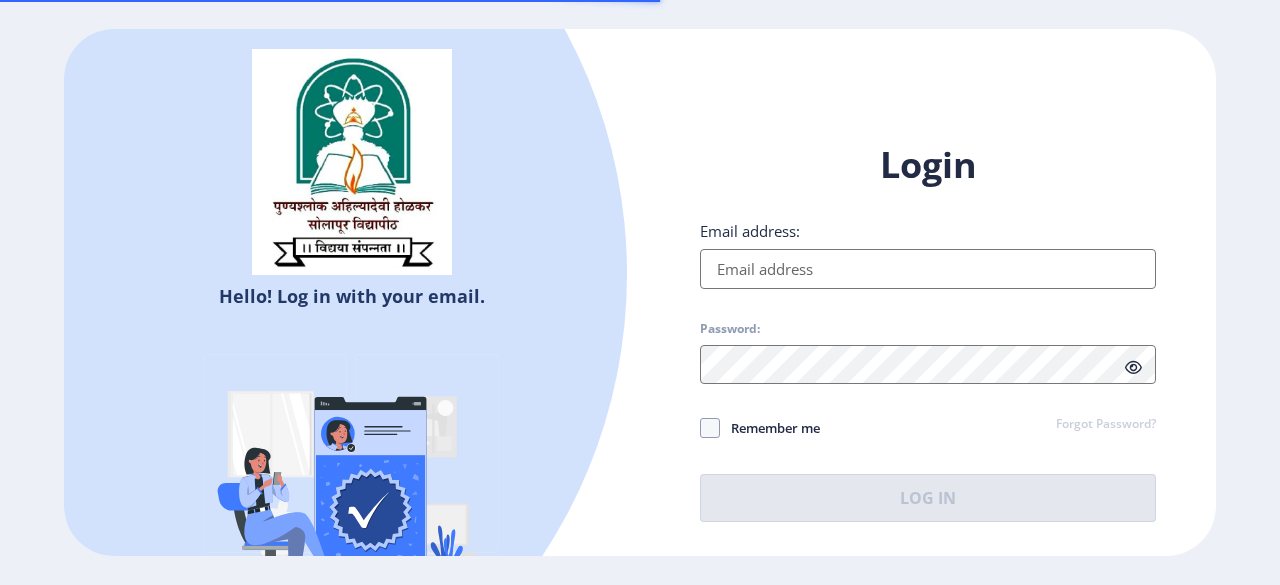 type on "[EMAIL_ADDRESS][DOMAIN_NAME]" 